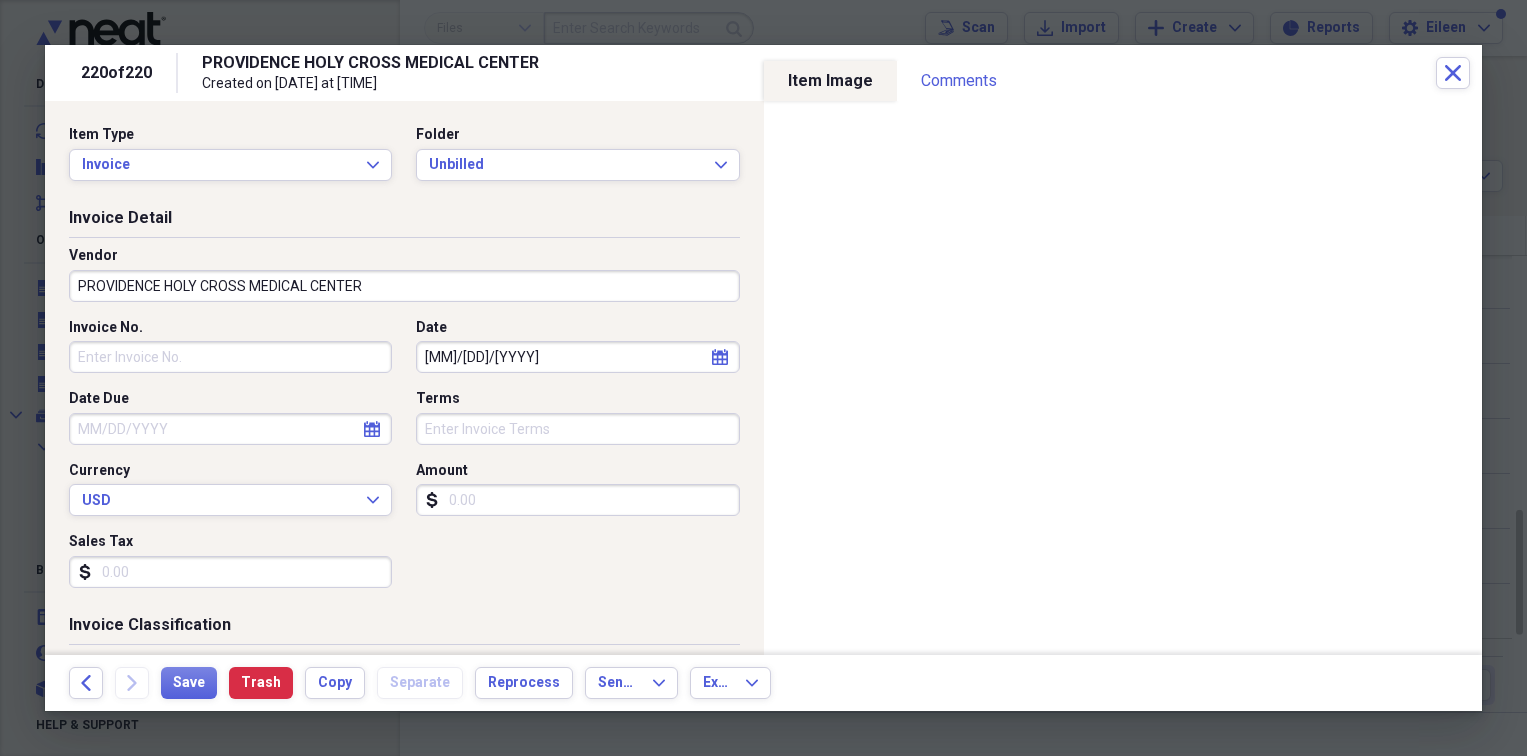 scroll, scrollTop: 0, scrollLeft: 0, axis: both 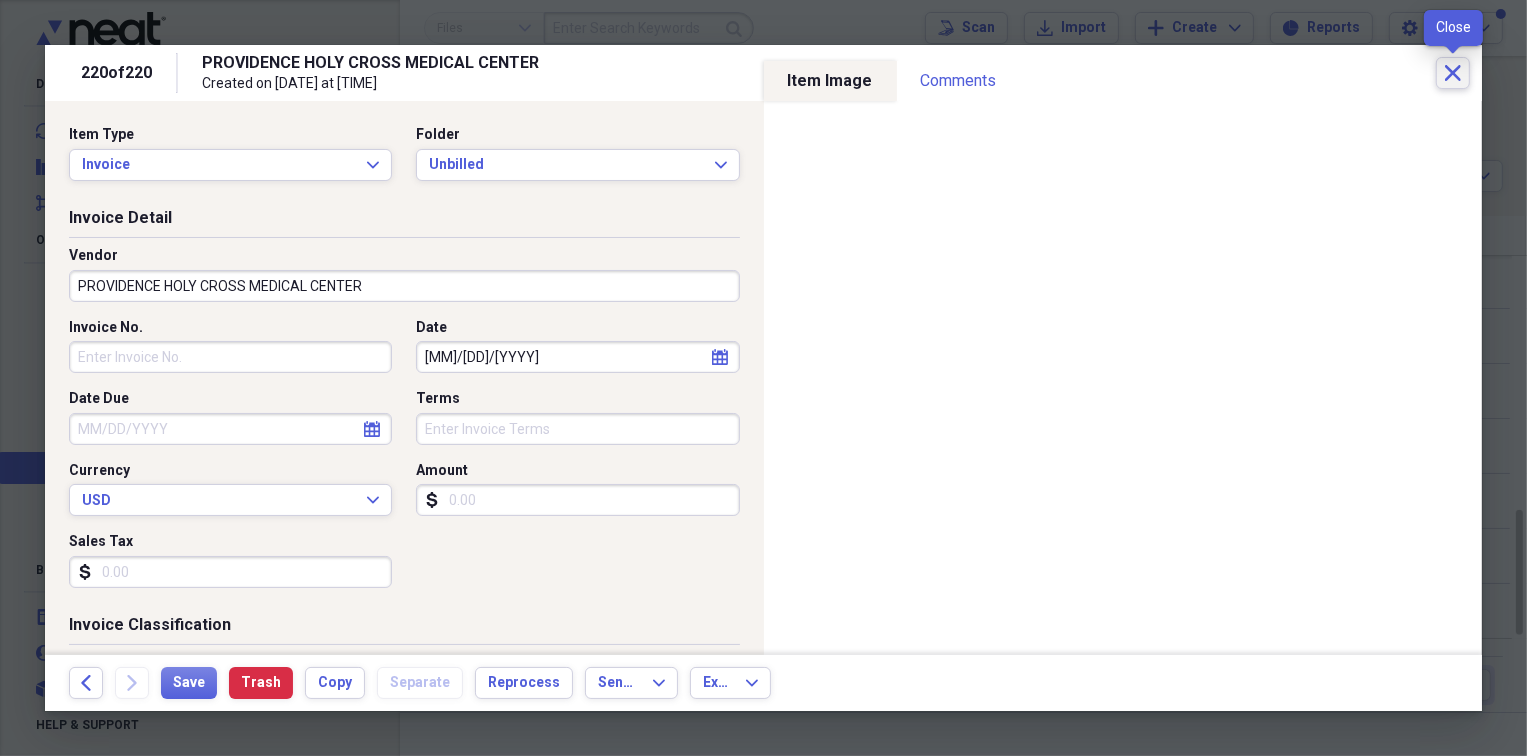 click on "Close" 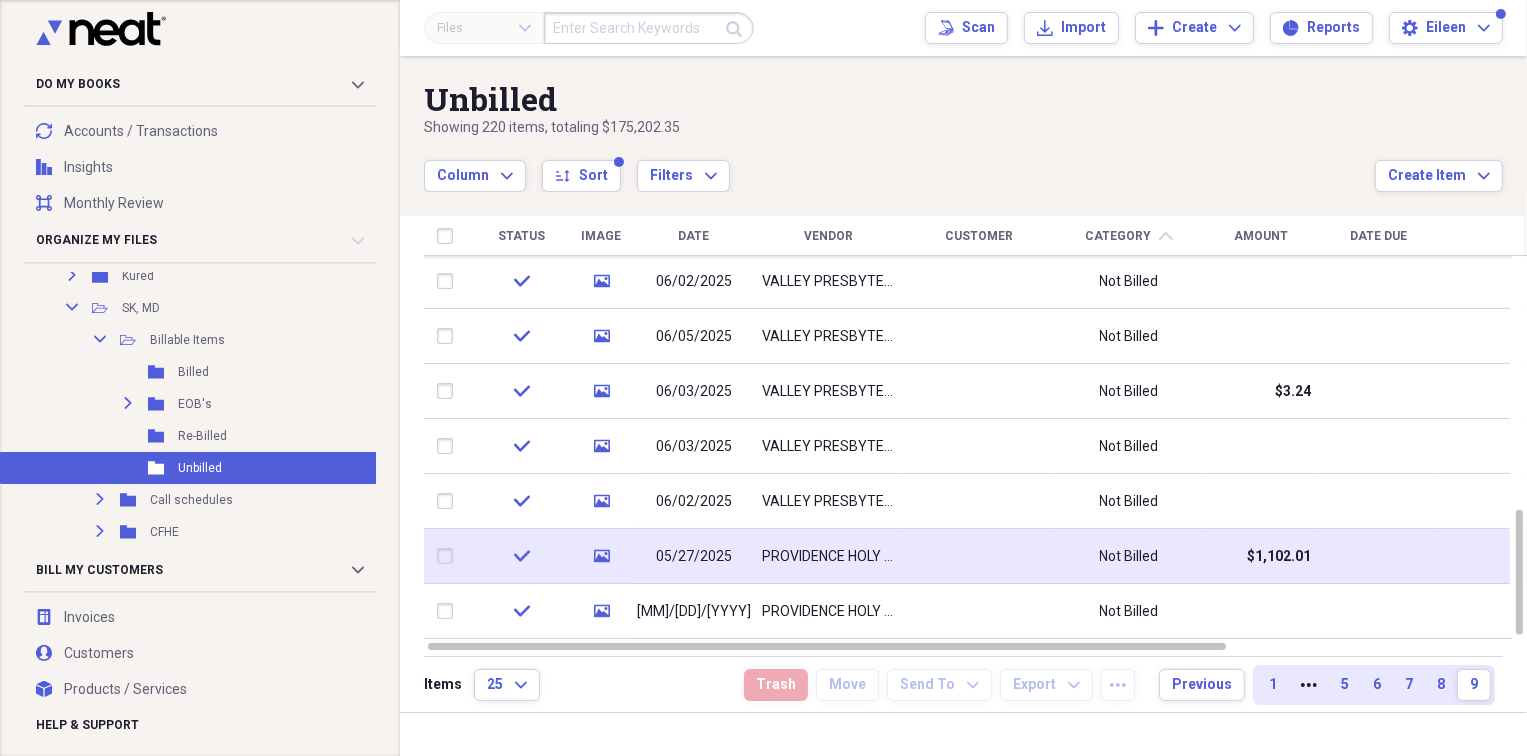click on "media" 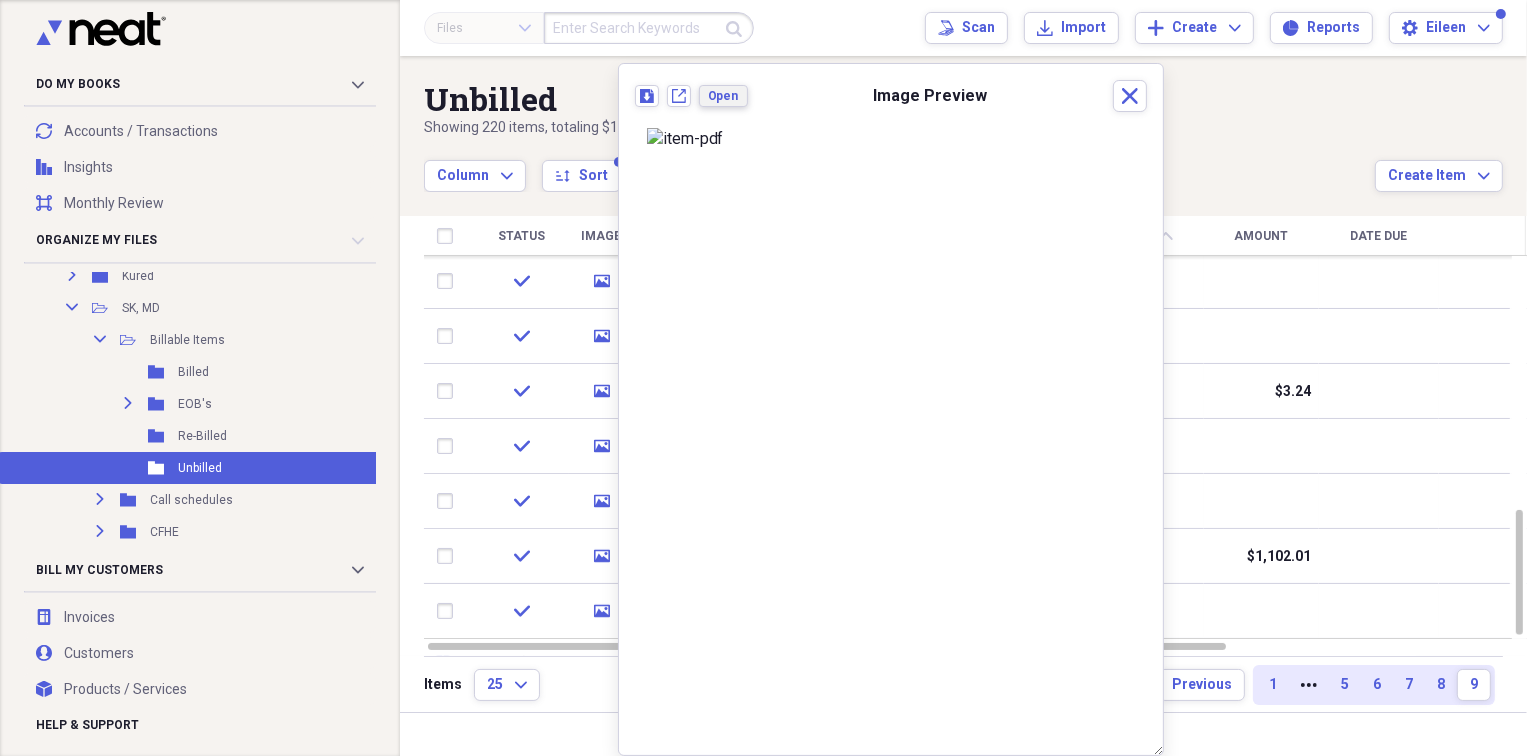 click on "Open" at bounding box center [723, 96] 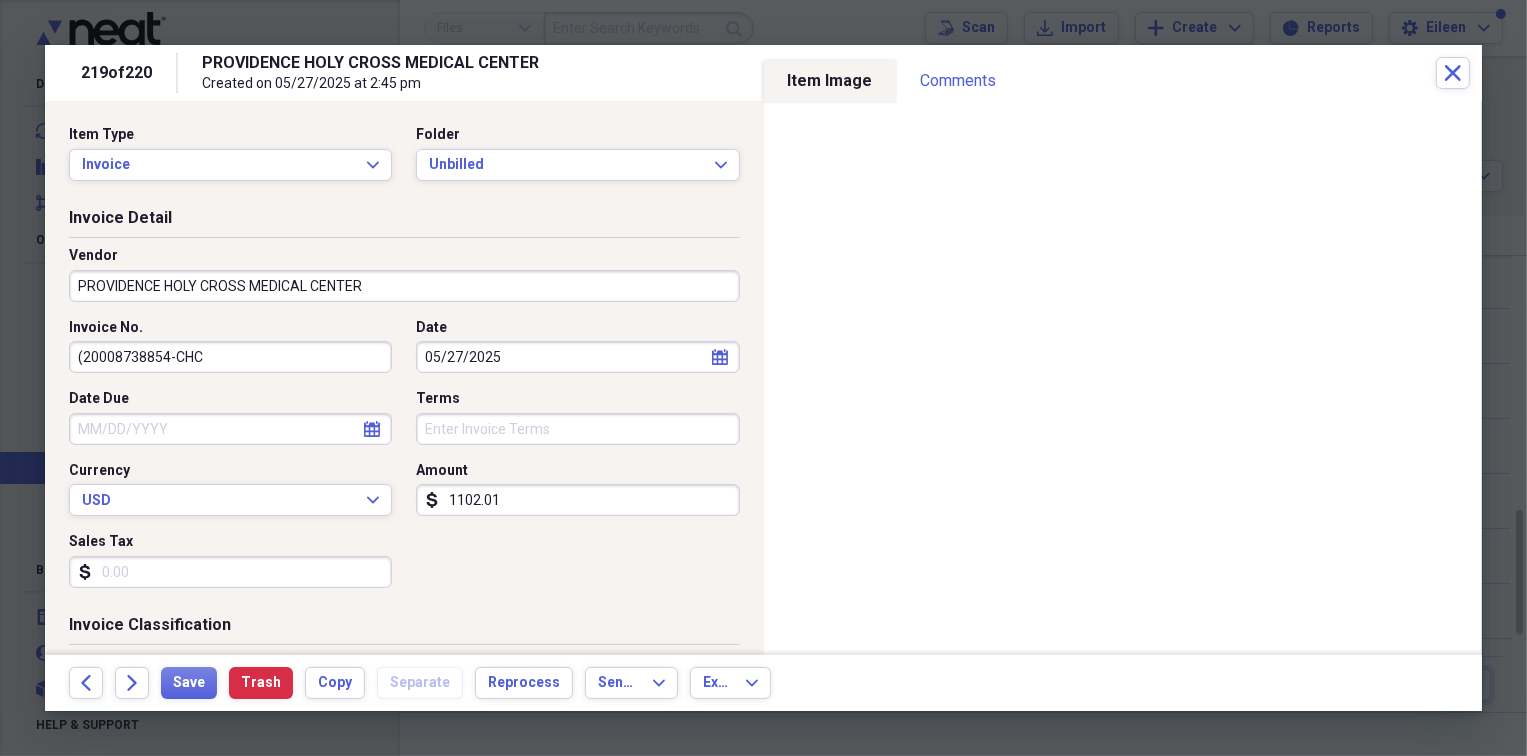 click on "(20008738854-CHC" at bounding box center [230, 357] 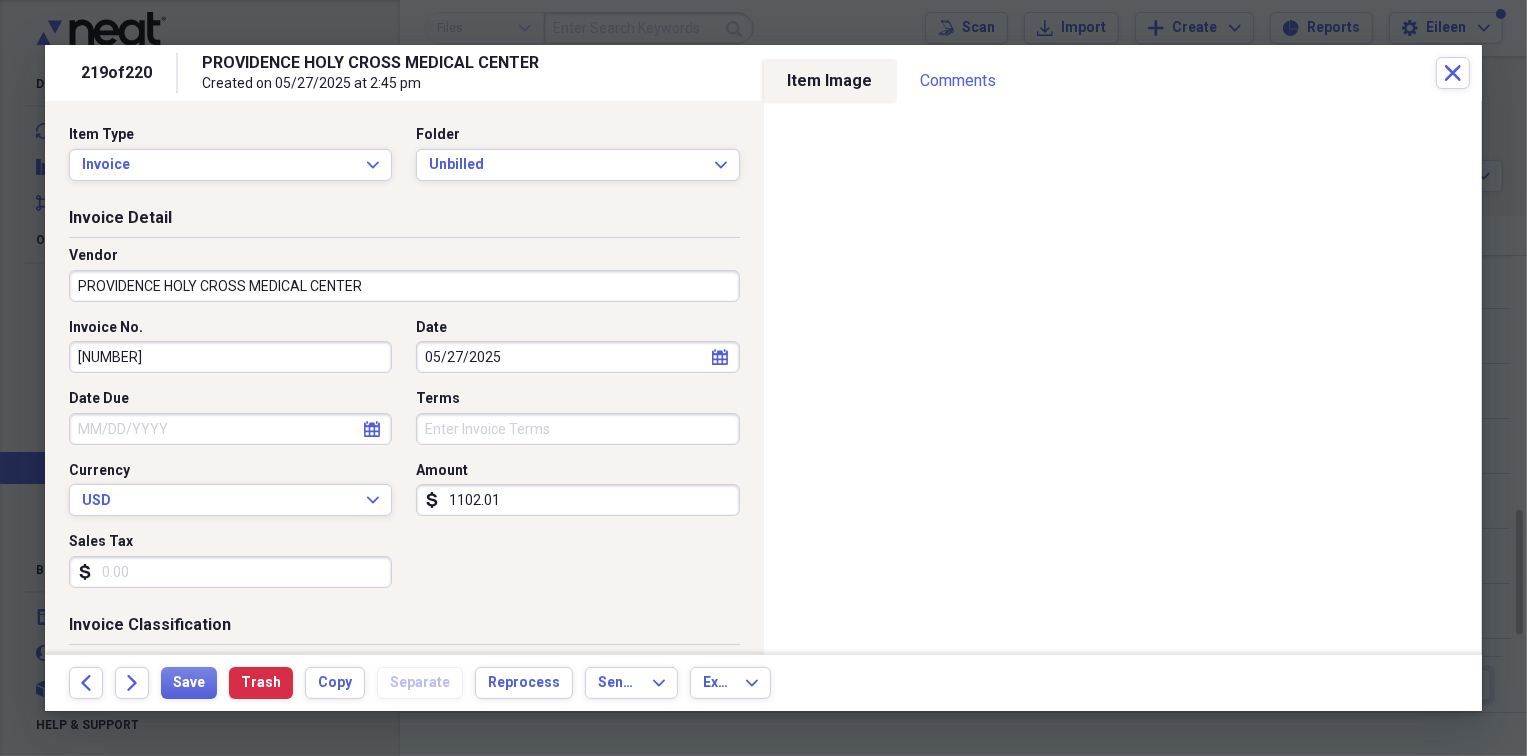 drag, startPoint x: 284, startPoint y: 335, endPoint x: 308, endPoint y: 328, distance: 25 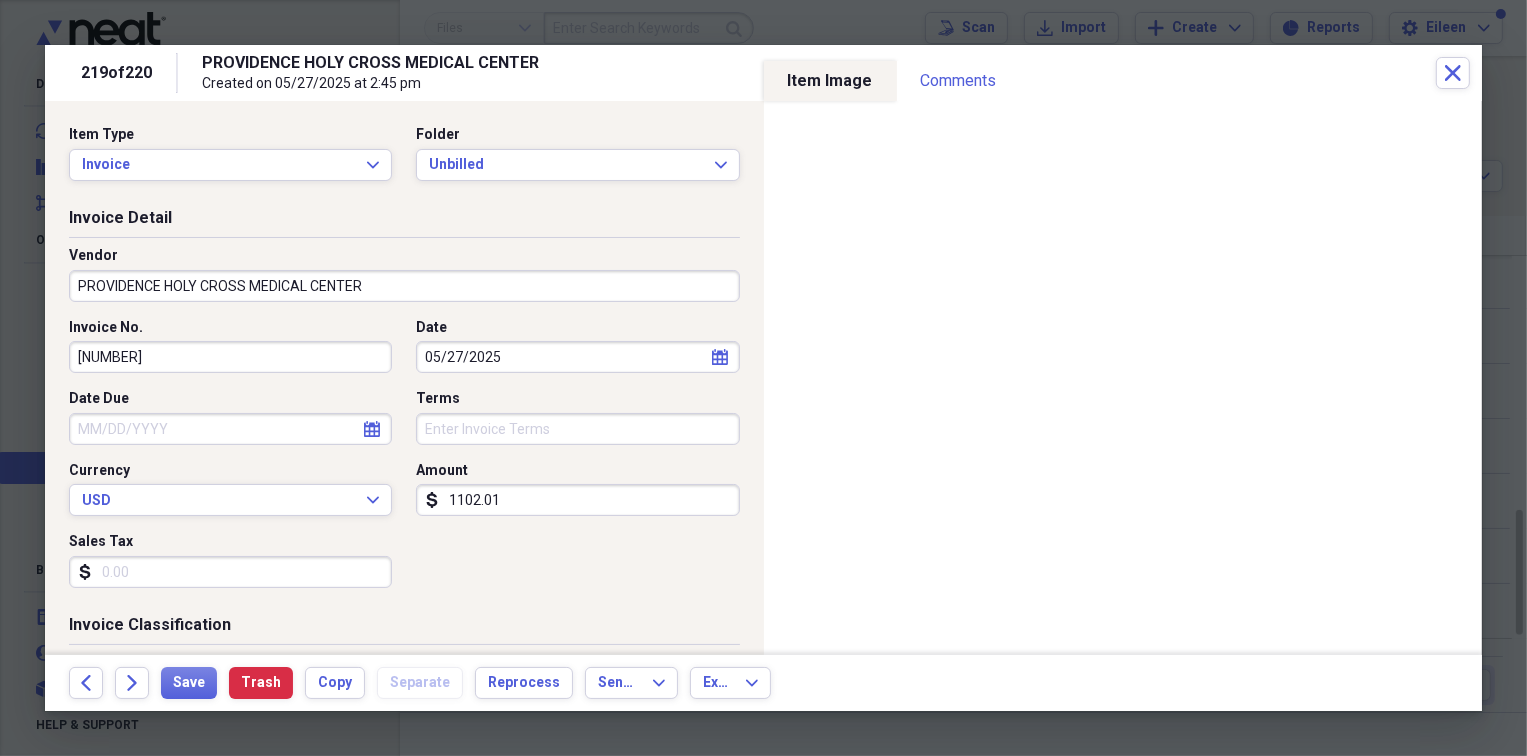 click on "Date Due" at bounding box center (230, 429) 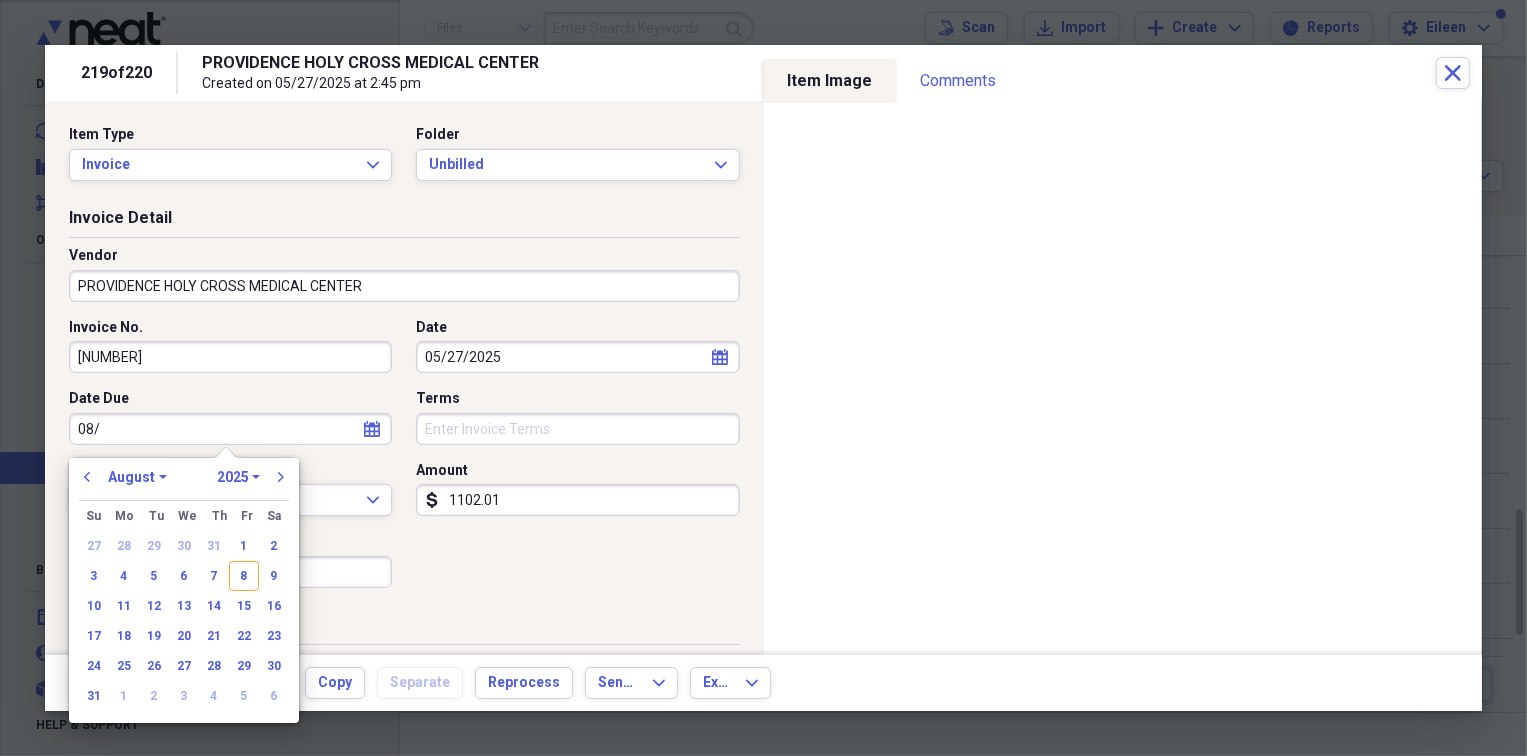 click on "08/" at bounding box center (230, 429) 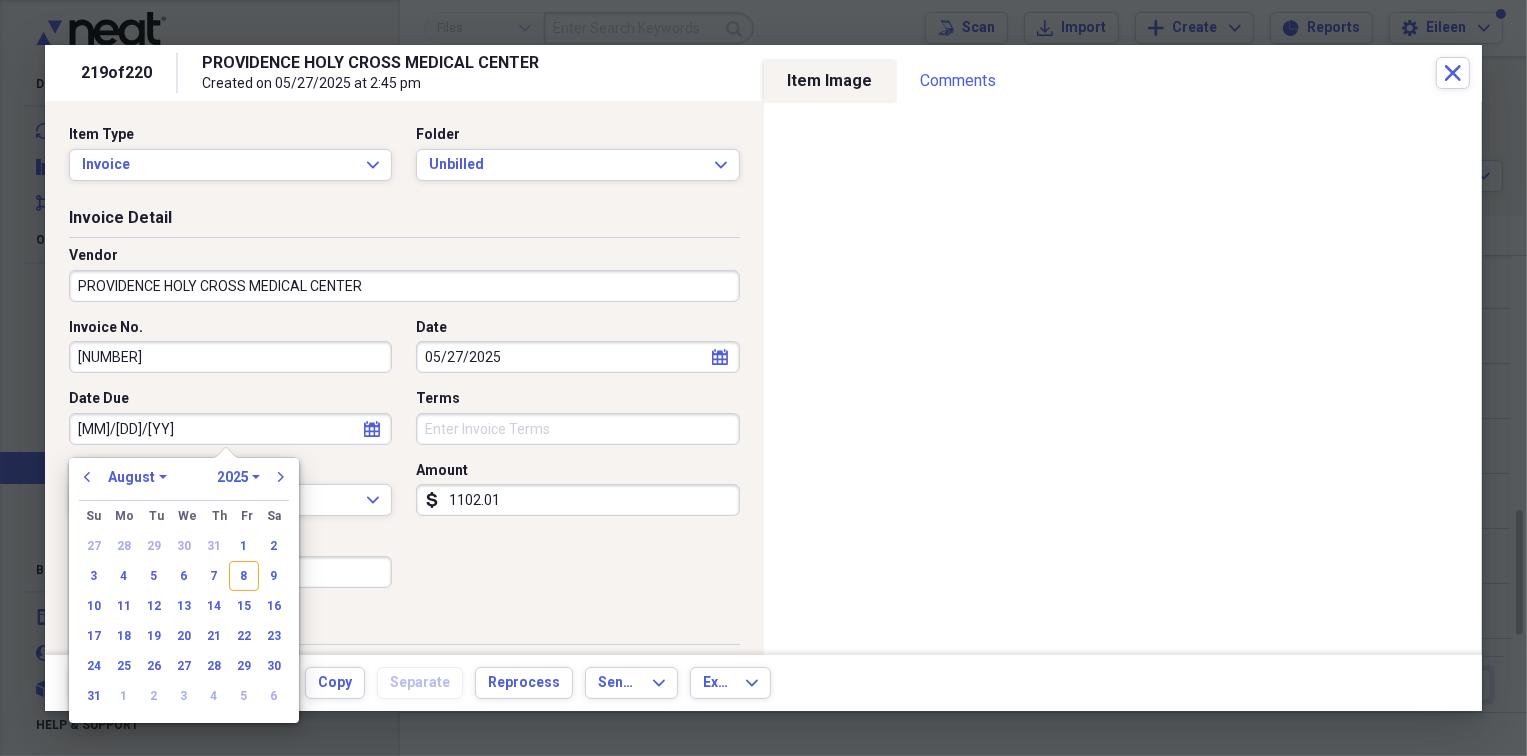 type on "[MM]/[DD]/[YY]" 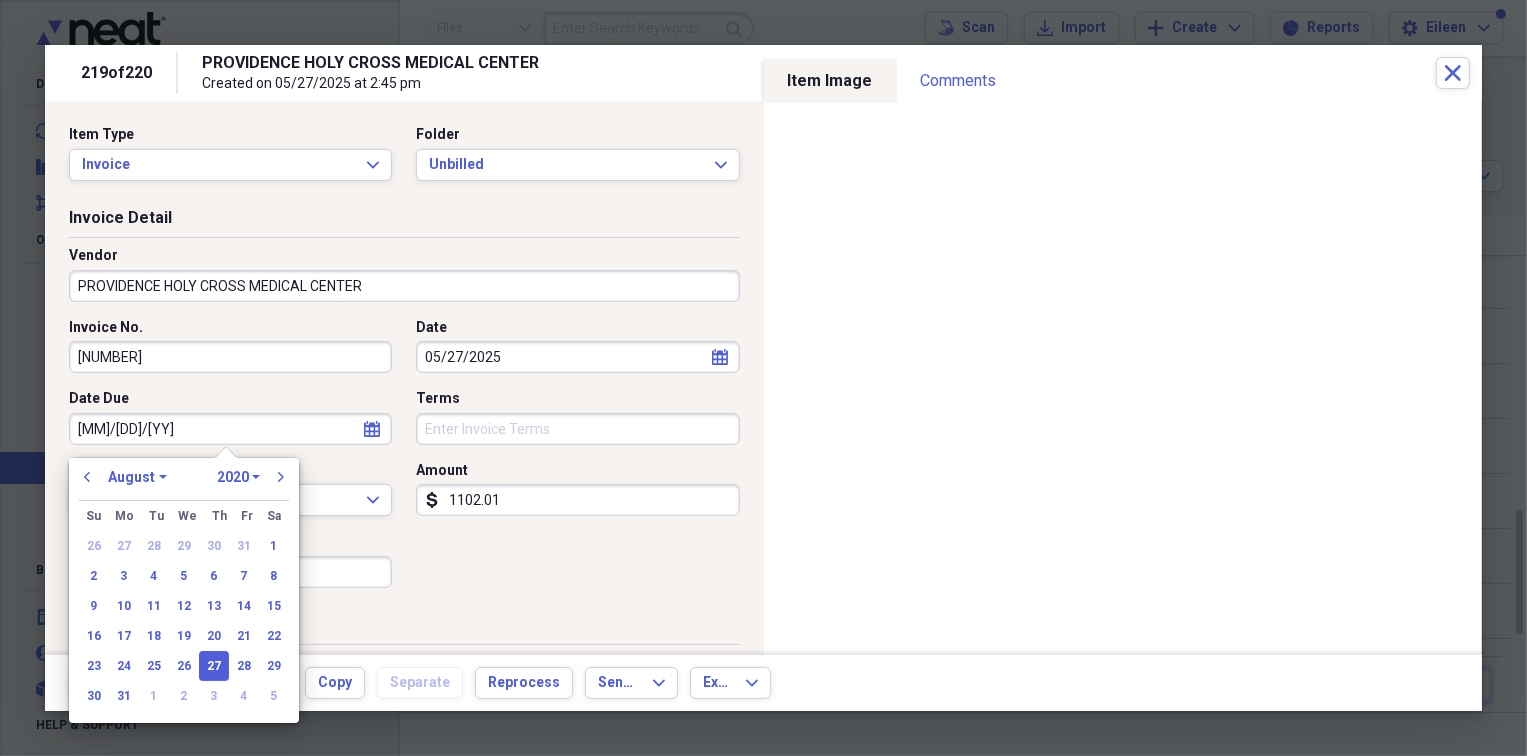 type on "08/27/2025" 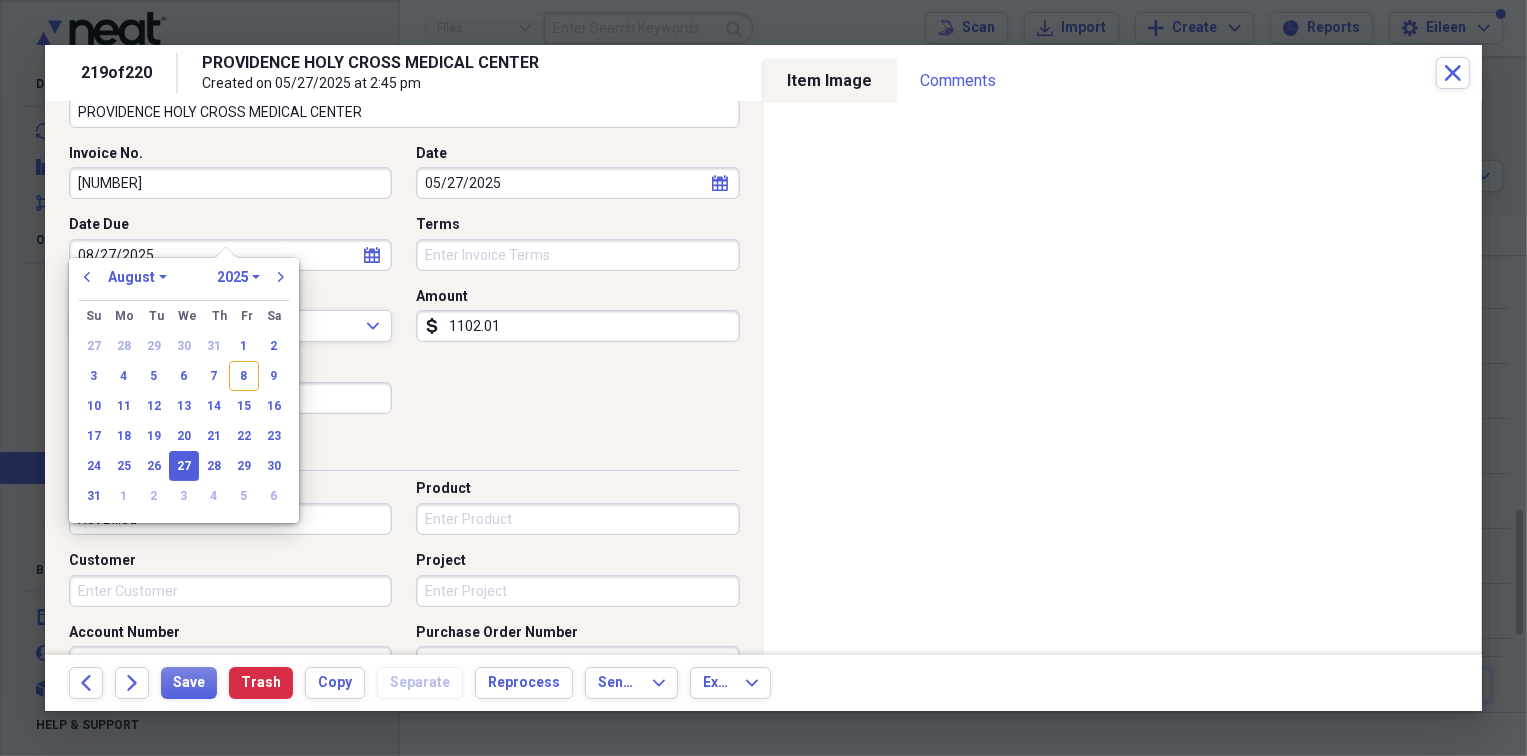 scroll, scrollTop: 200, scrollLeft: 0, axis: vertical 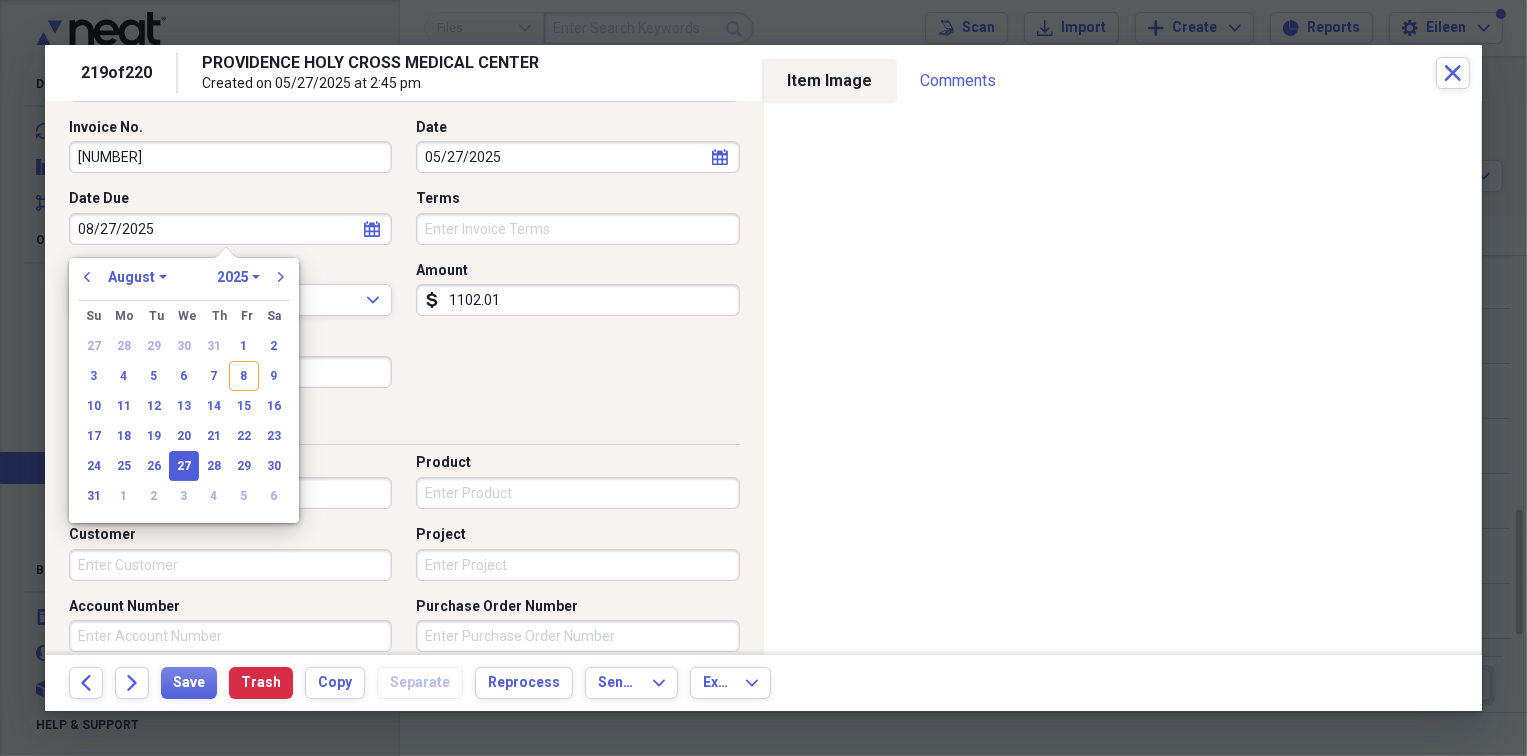 type on "08/27/2025" 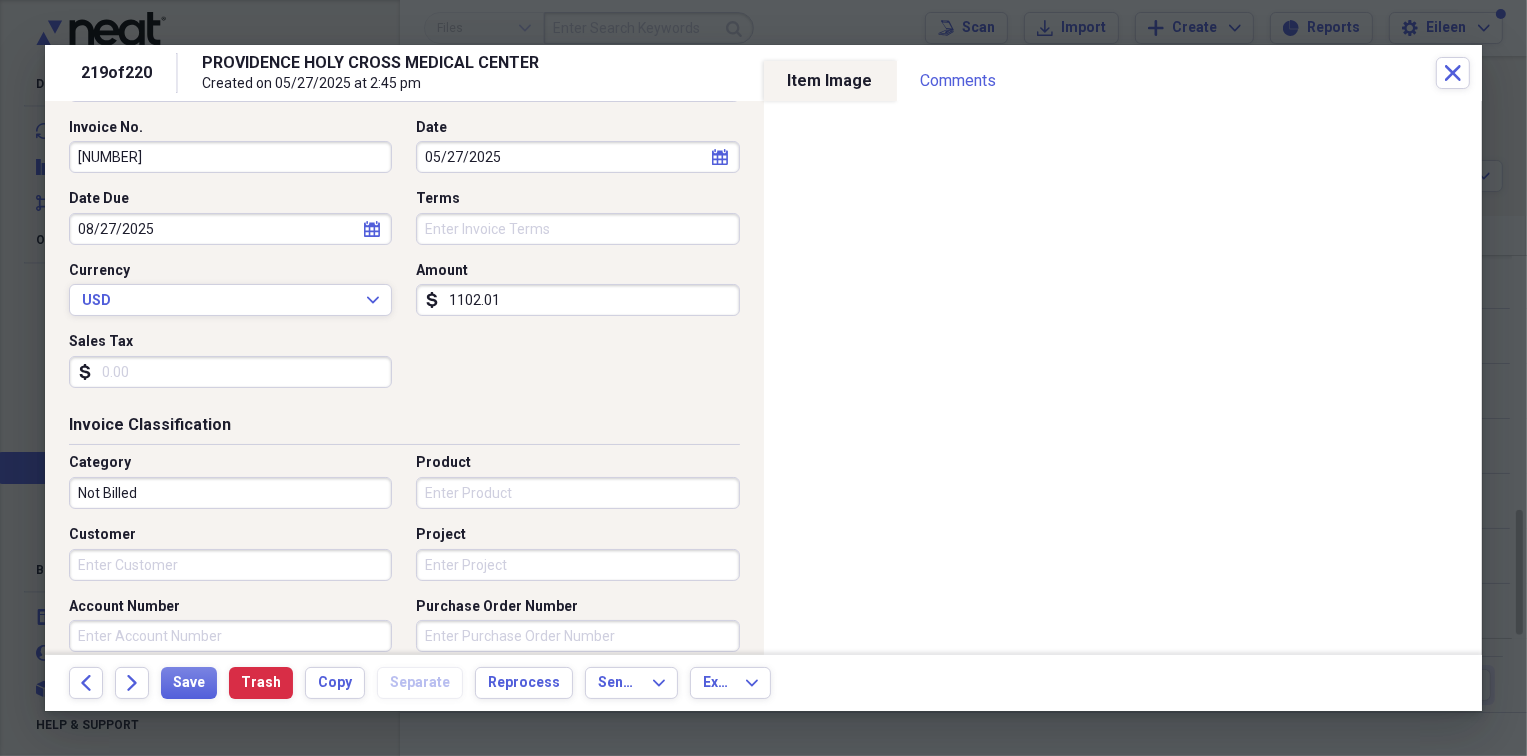 click on "1102.01" at bounding box center [577, 300] 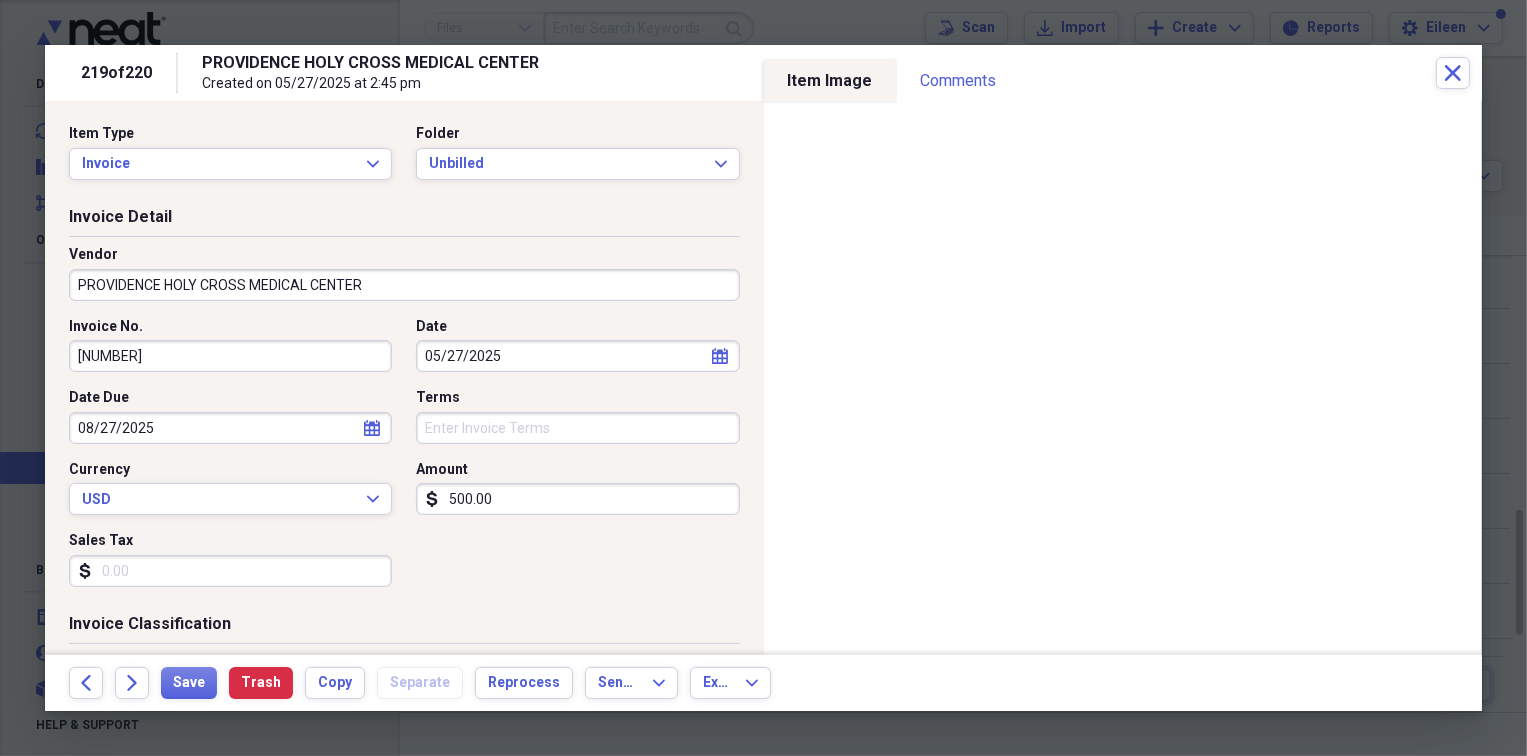 scroll, scrollTop: 0, scrollLeft: 0, axis: both 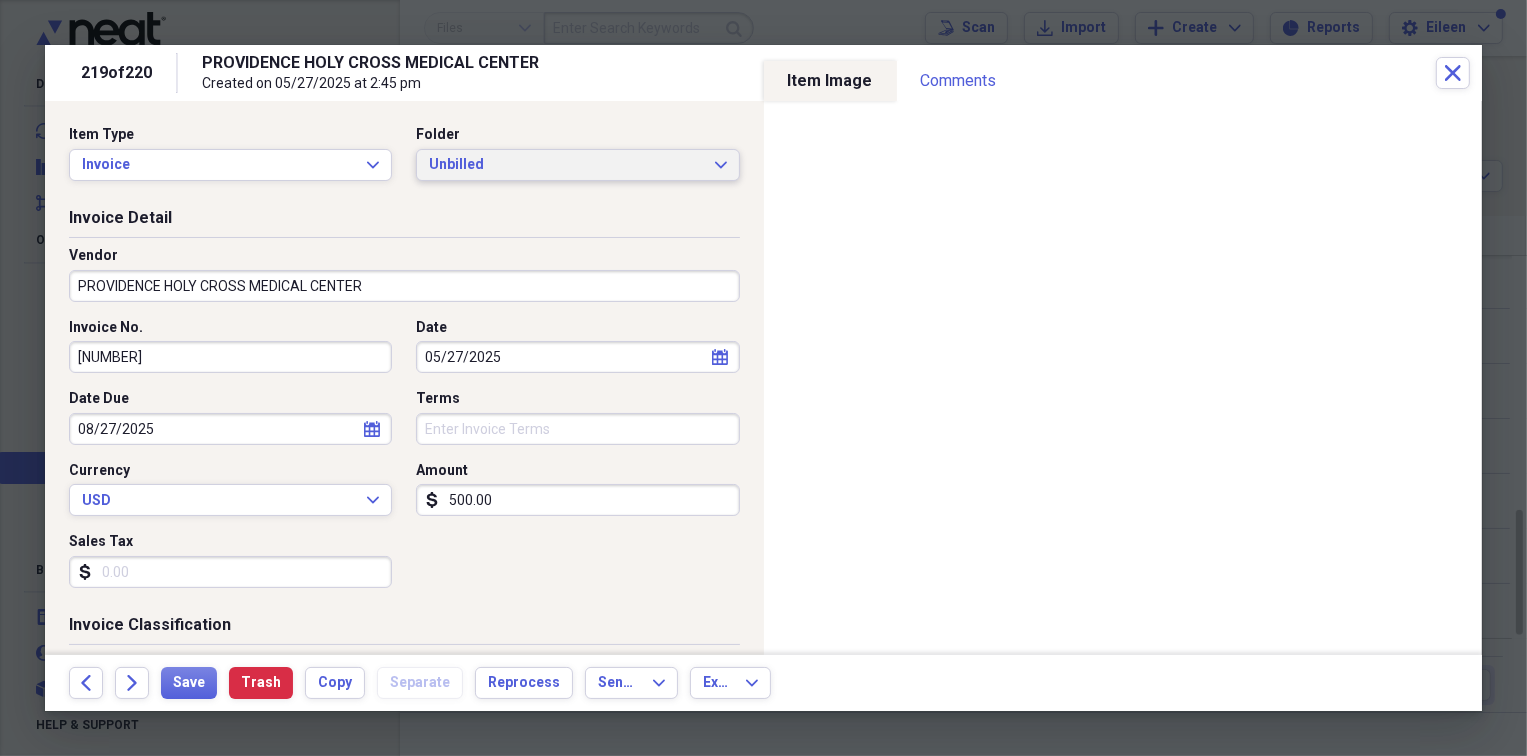 type on "500.00" 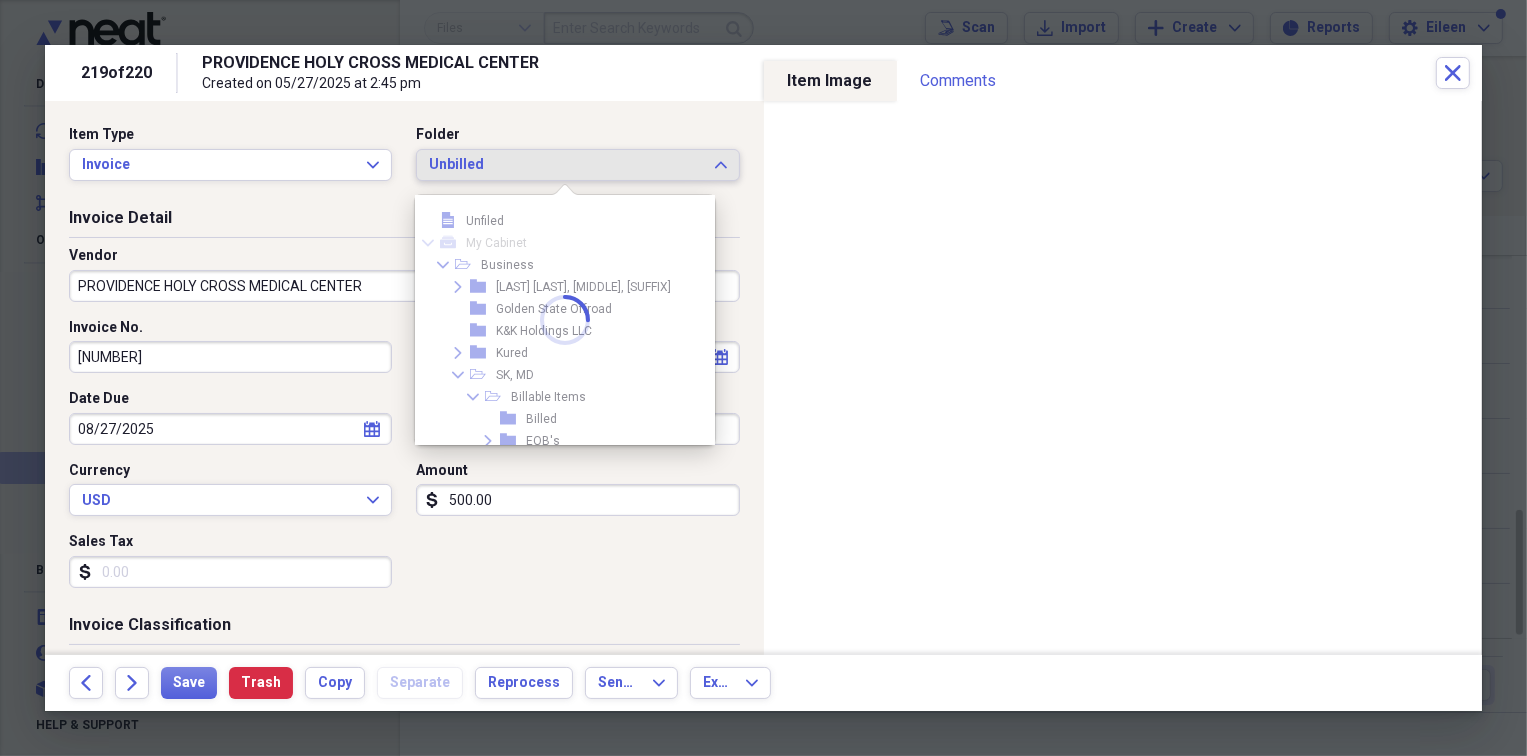scroll, scrollTop: 164, scrollLeft: 0, axis: vertical 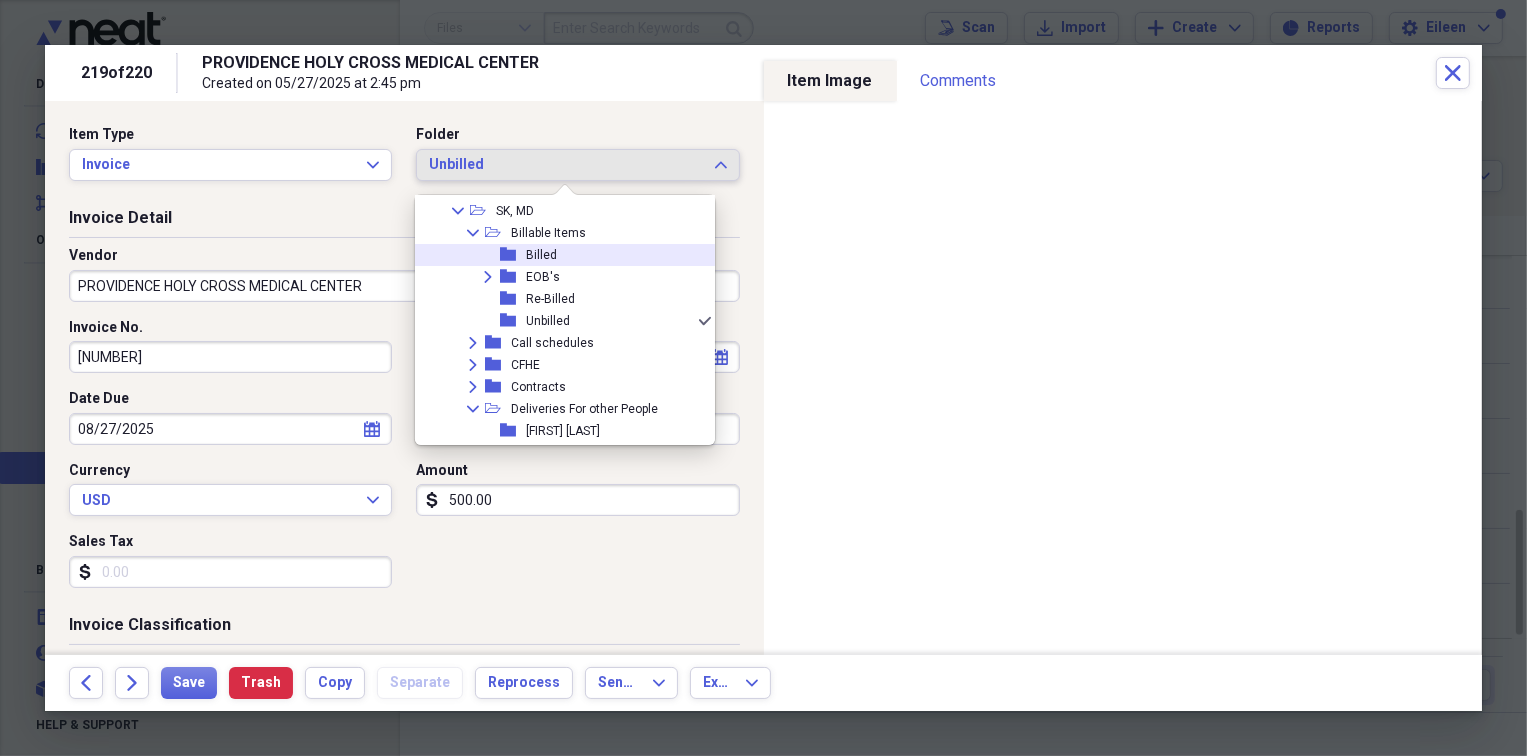 click on "Billed" at bounding box center (541, 255) 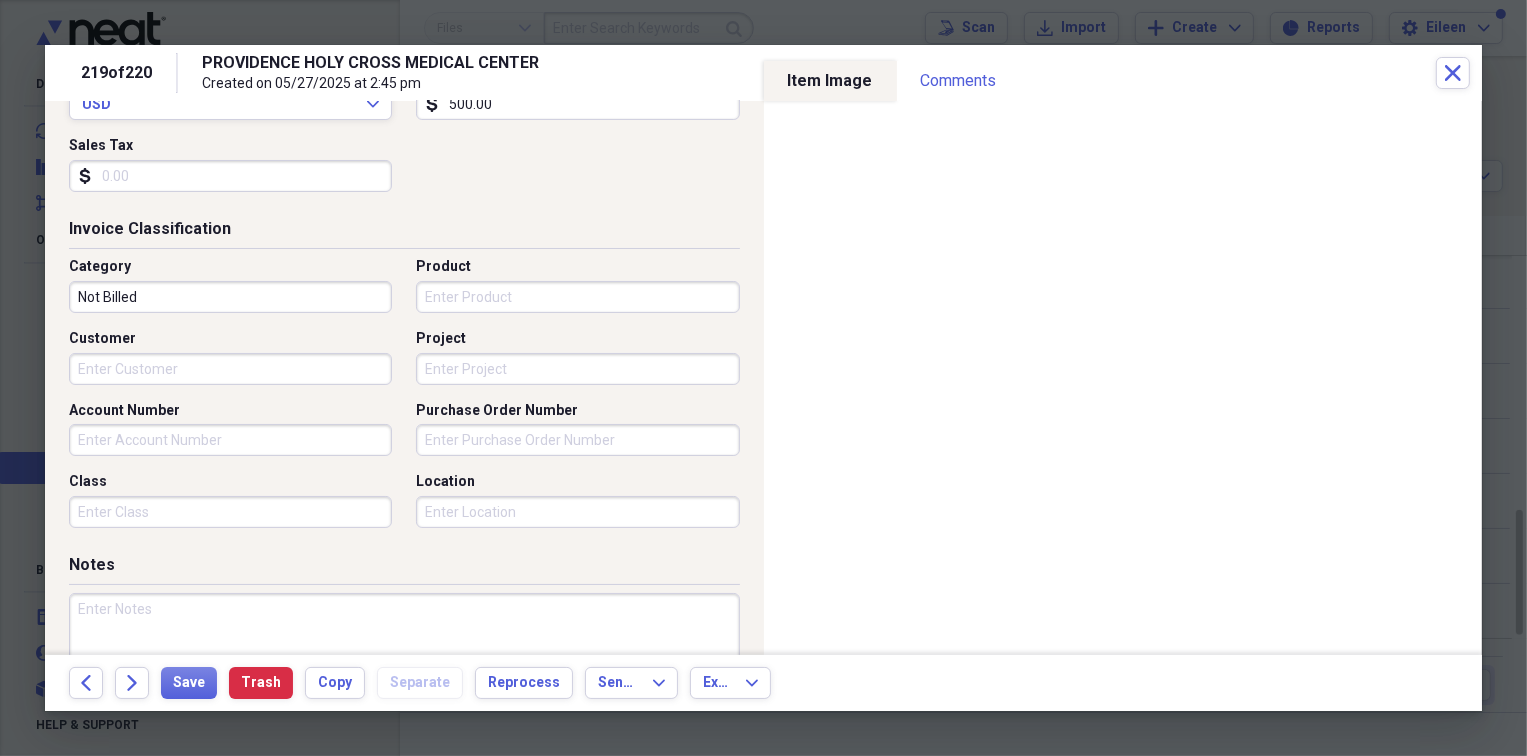 scroll, scrollTop: 400, scrollLeft: 0, axis: vertical 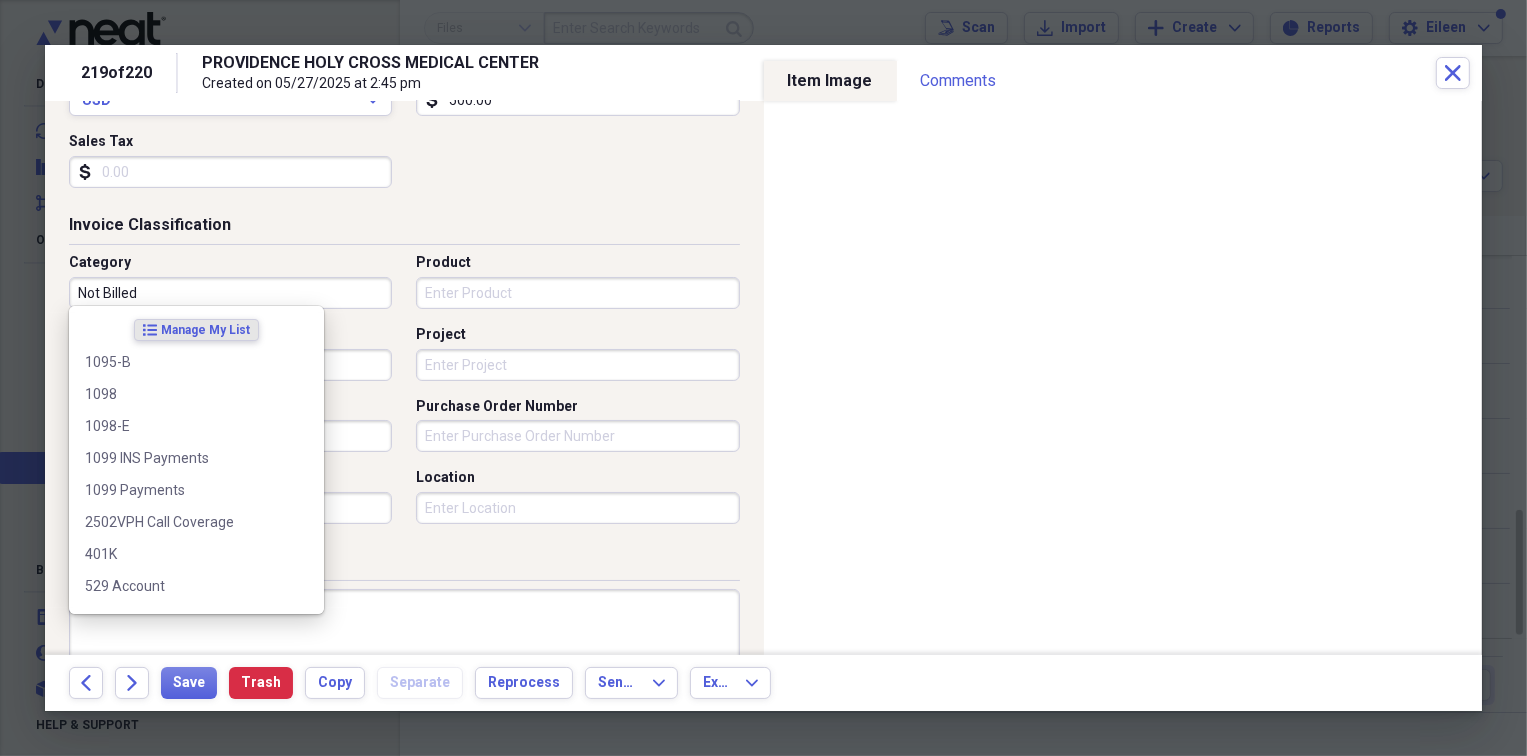 click on "Not Billed" at bounding box center [230, 293] 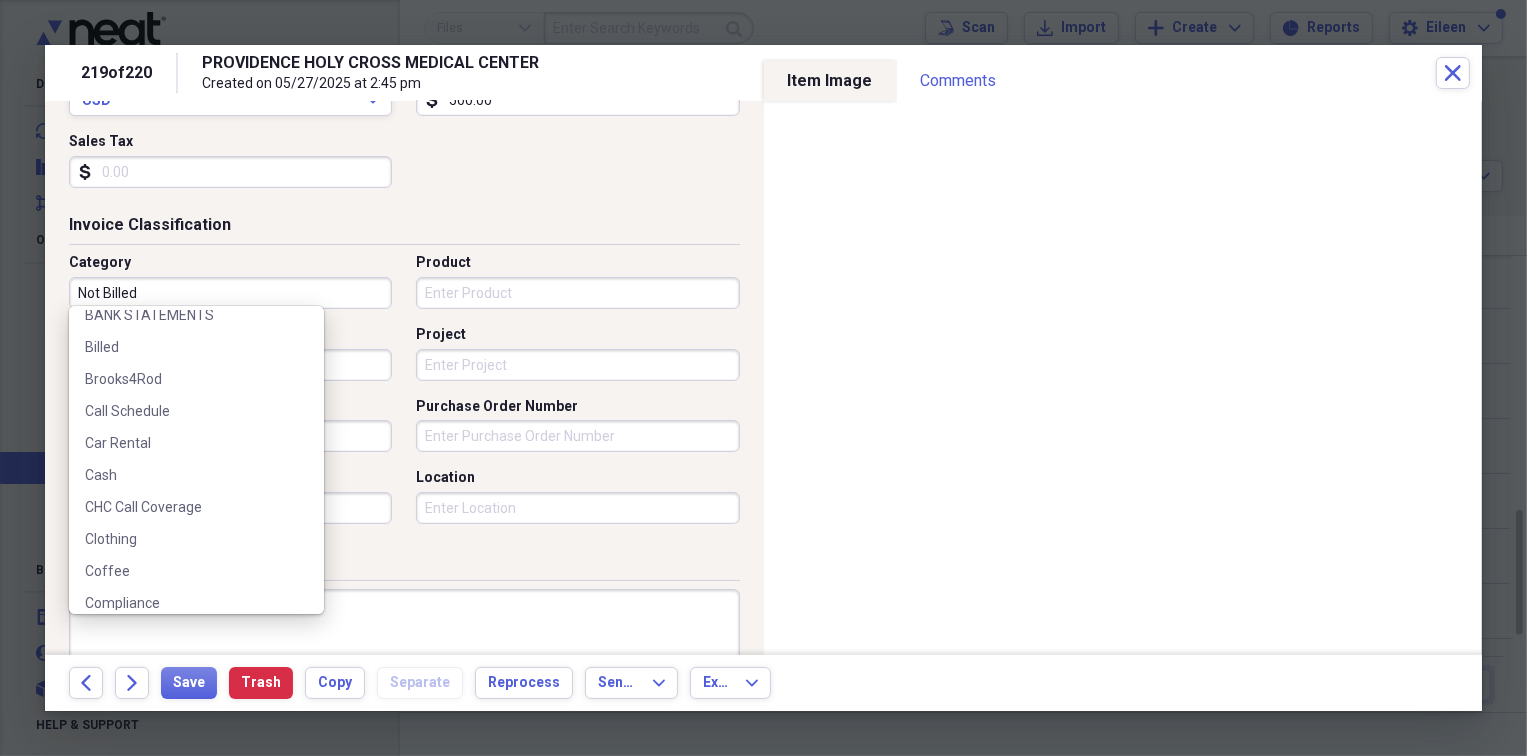 scroll, scrollTop: 400, scrollLeft: 0, axis: vertical 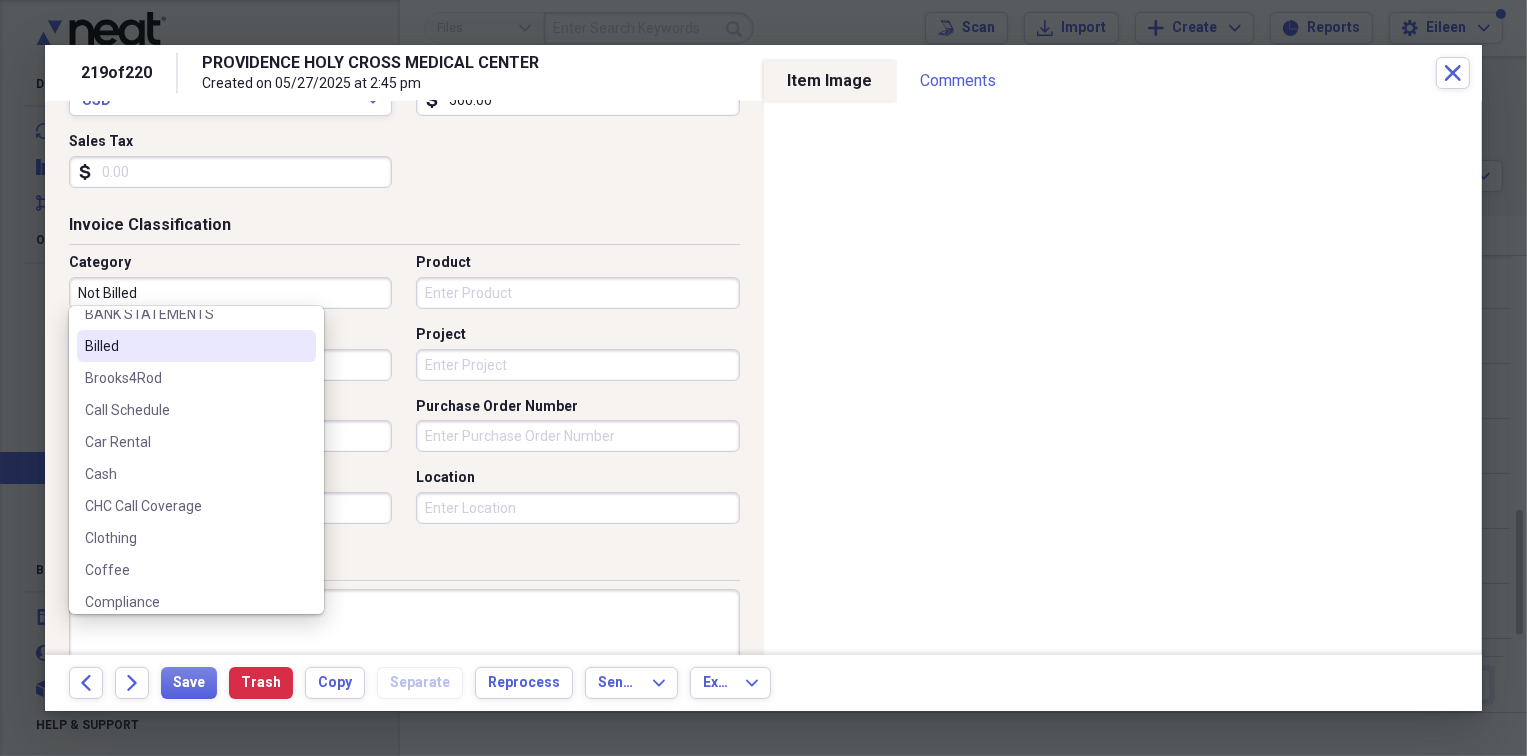 click on "Billed" at bounding box center (184, 346) 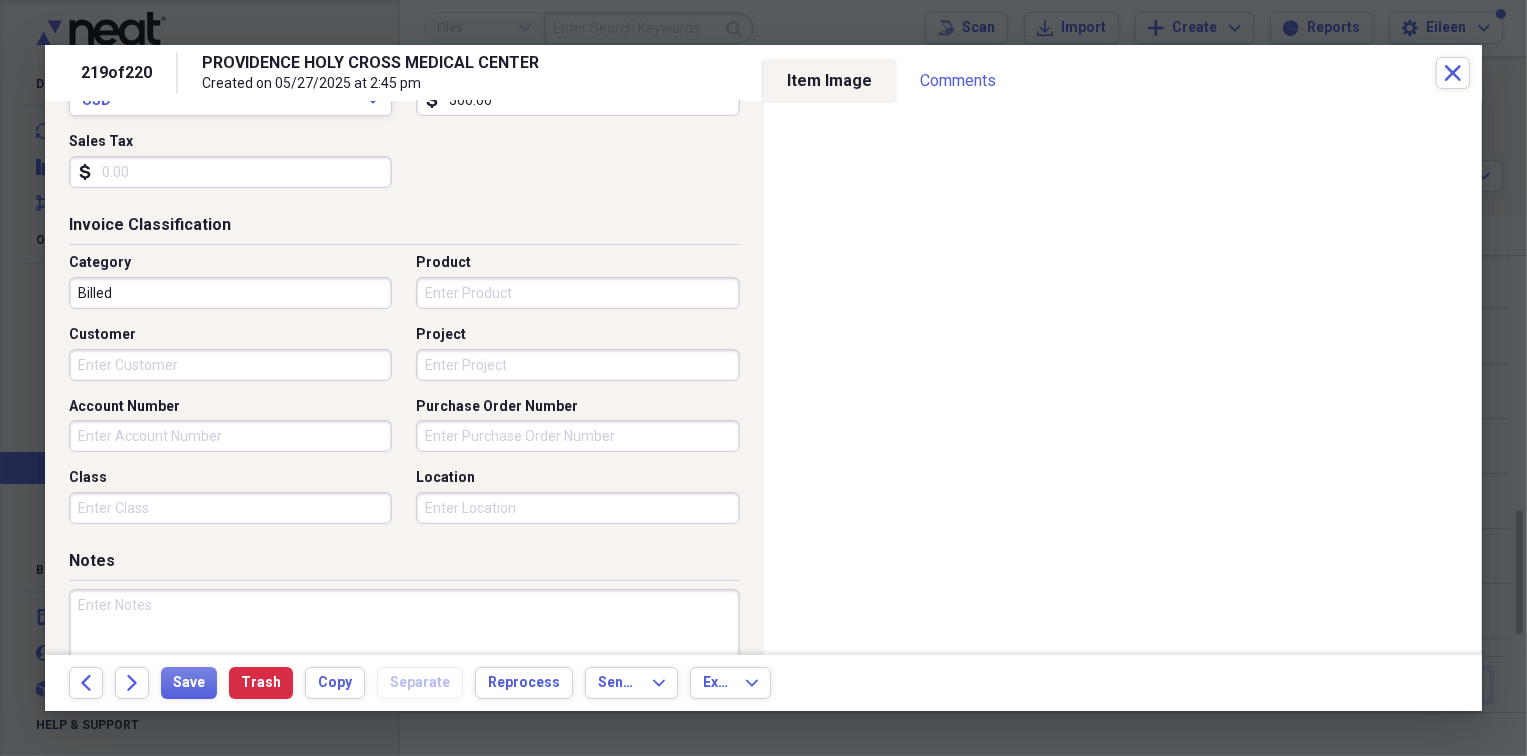 click on "Product" at bounding box center [577, 293] 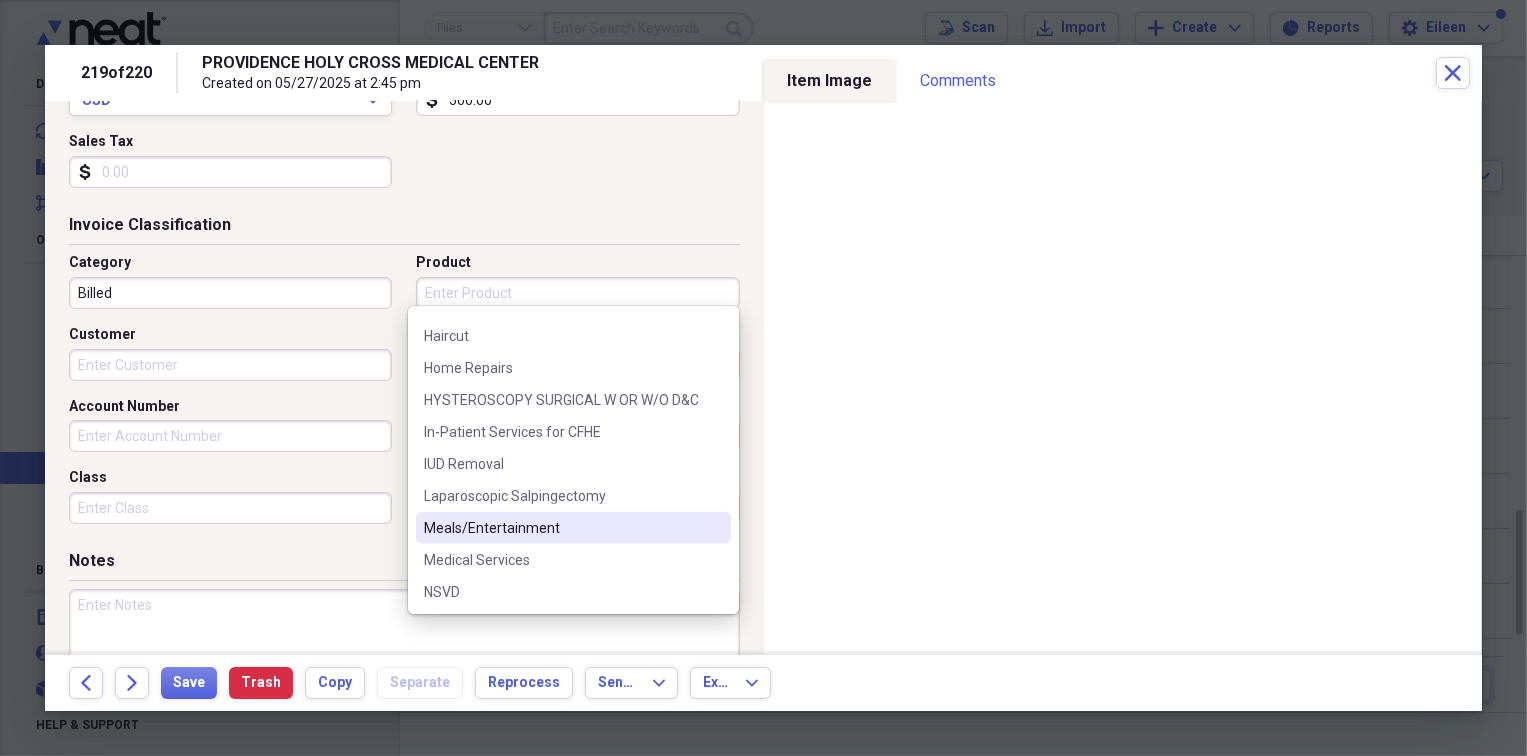 scroll, scrollTop: 1000, scrollLeft: 0, axis: vertical 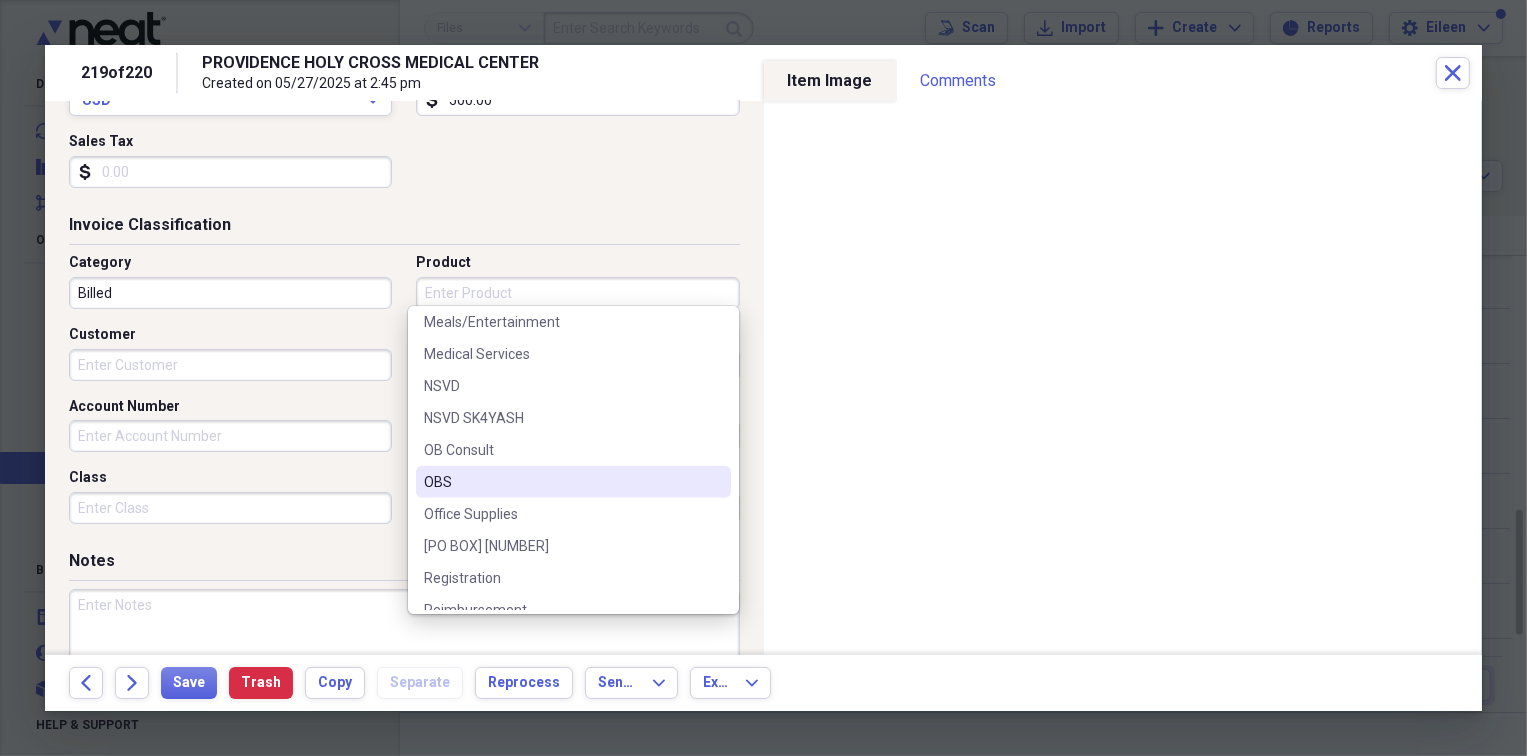 click on "OBS" at bounding box center [573, 482] 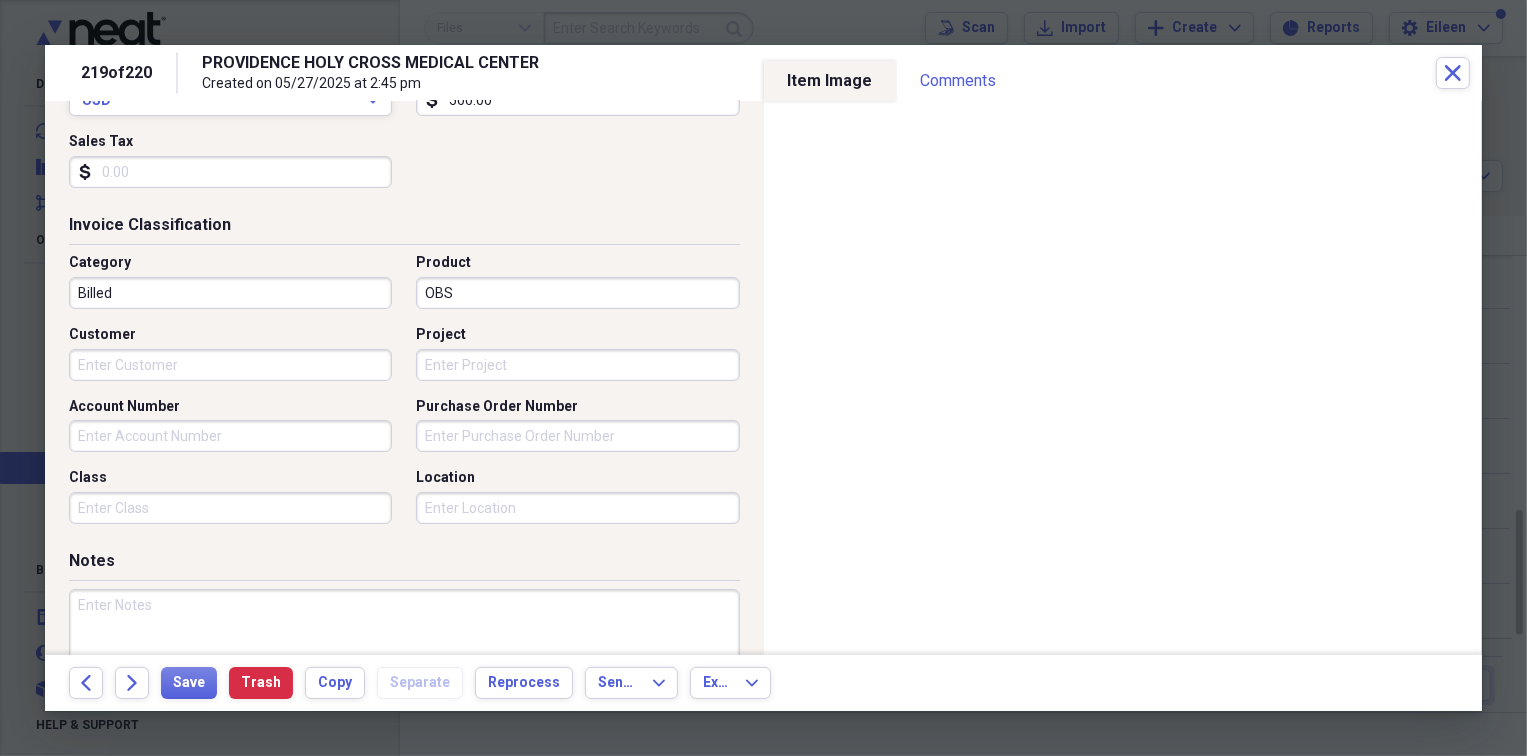 type on "OBS" 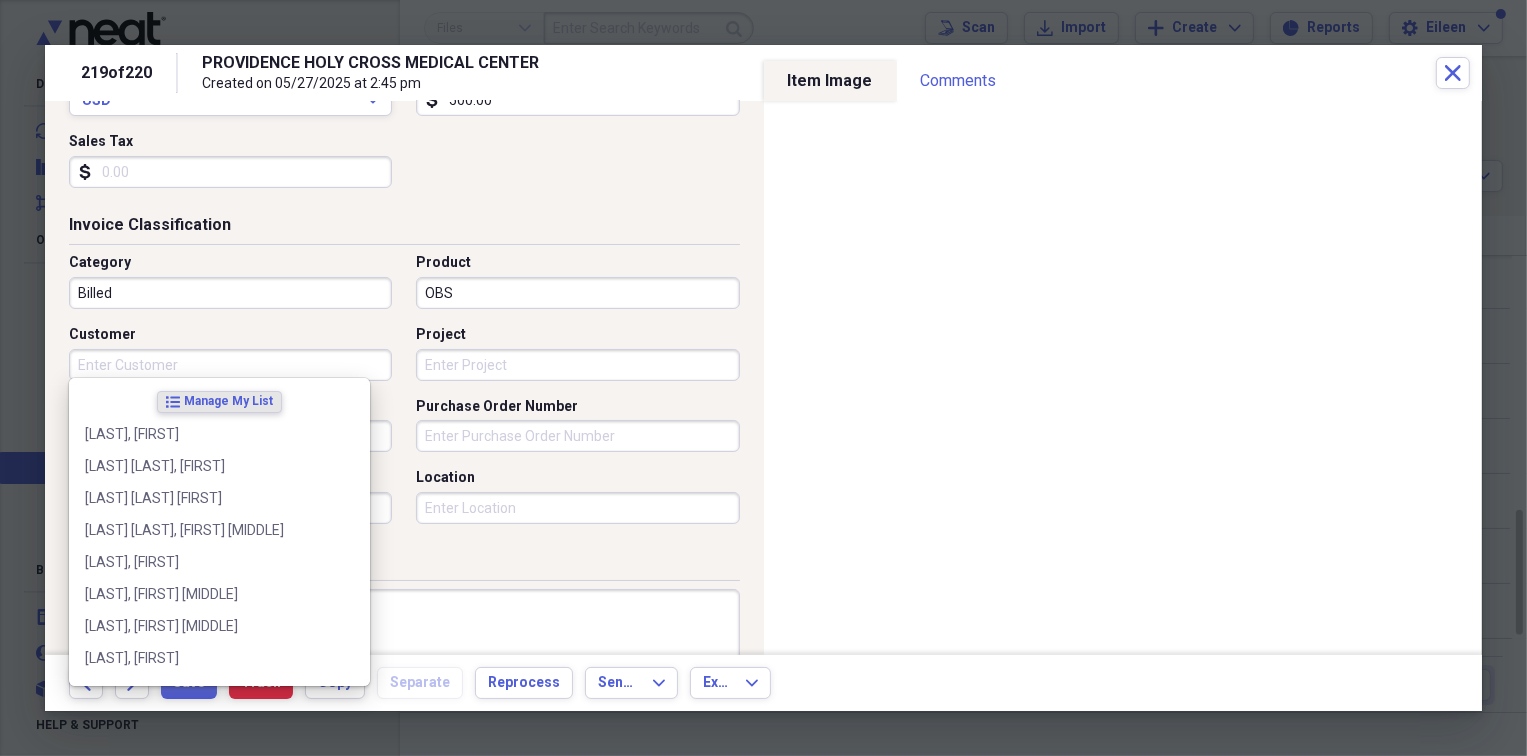 click on "Customer" at bounding box center (230, 365) 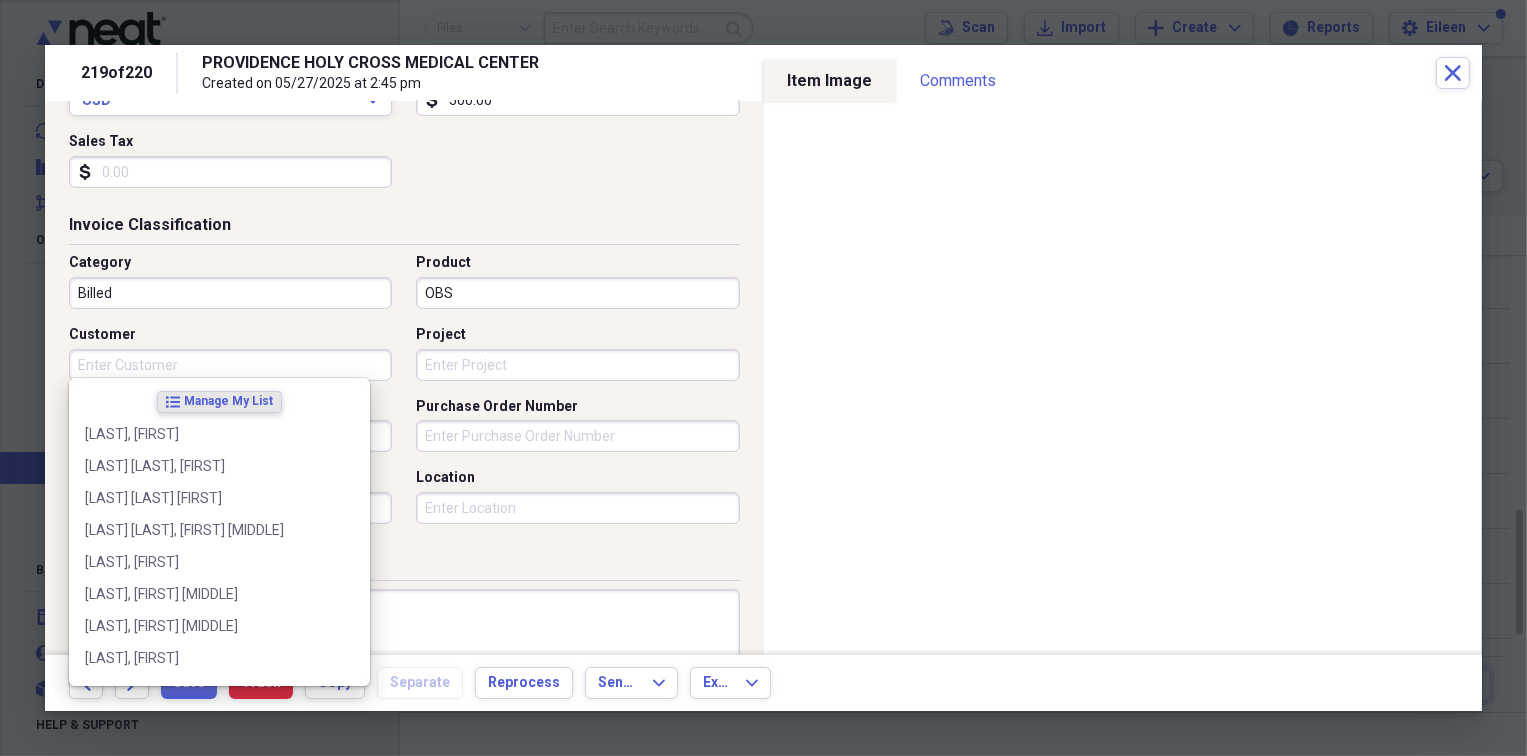 click on "PROVIDENCE HOLY CROSS MEDICAL CENTER" at bounding box center [465, 63] 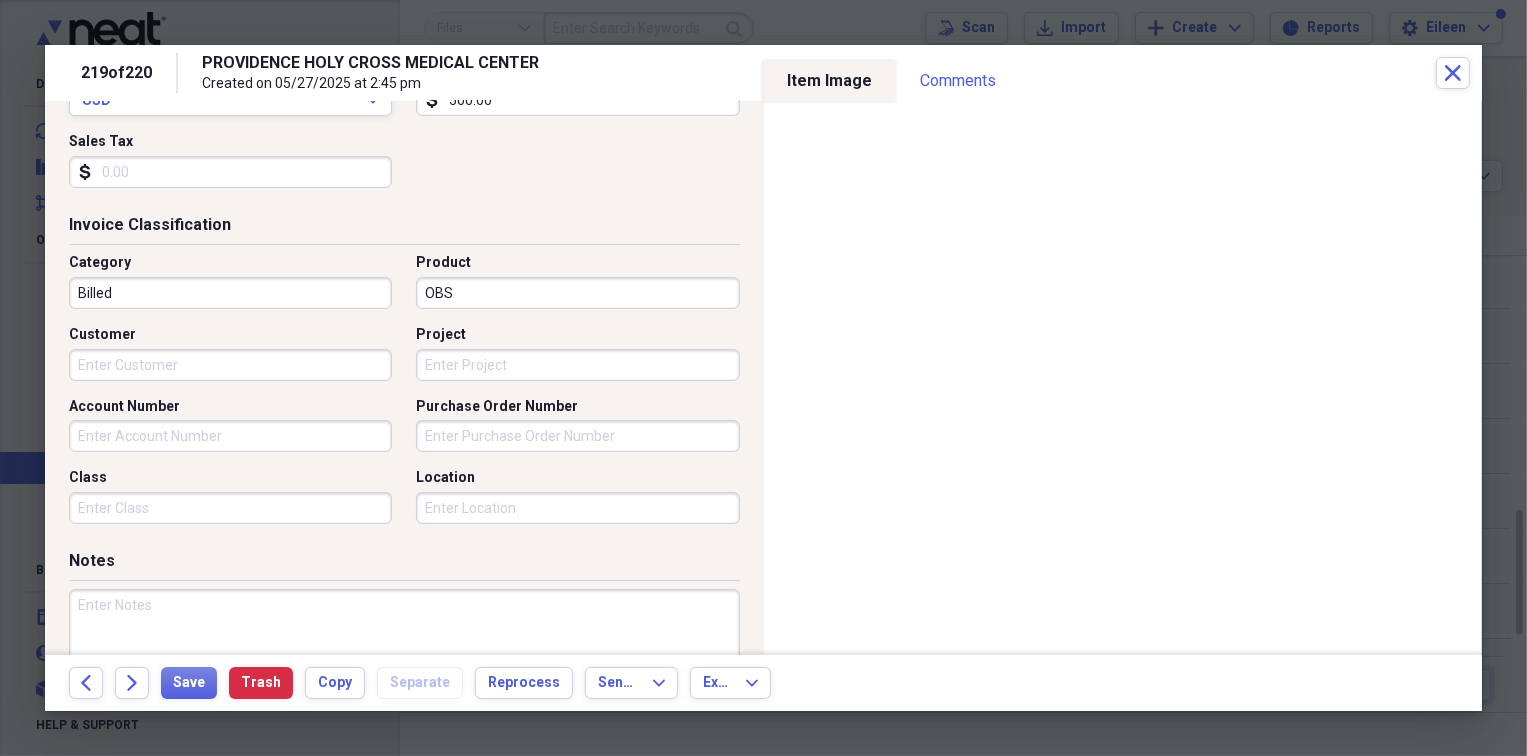 click on "Customer" at bounding box center [230, 365] 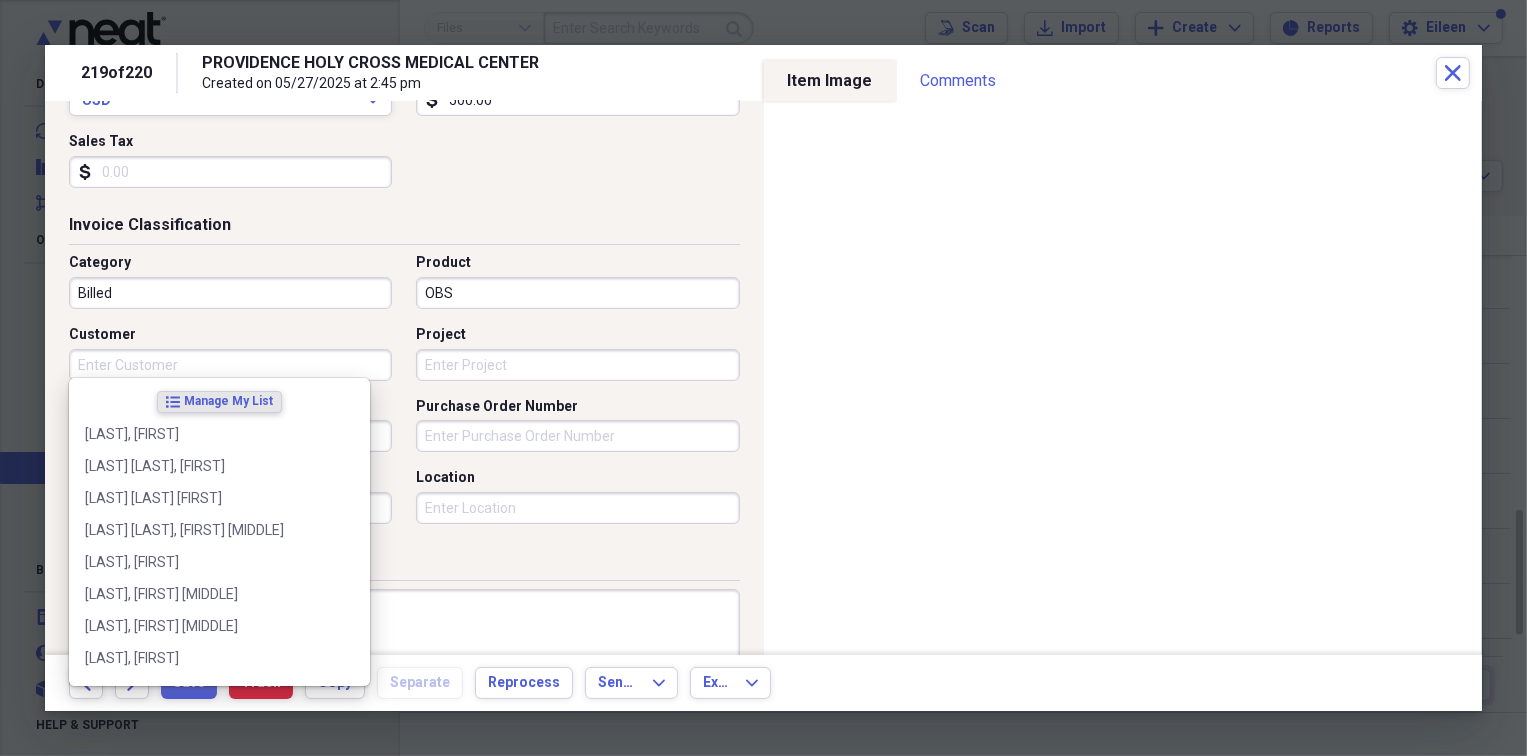 paste on "[LAST], [FIRST]" 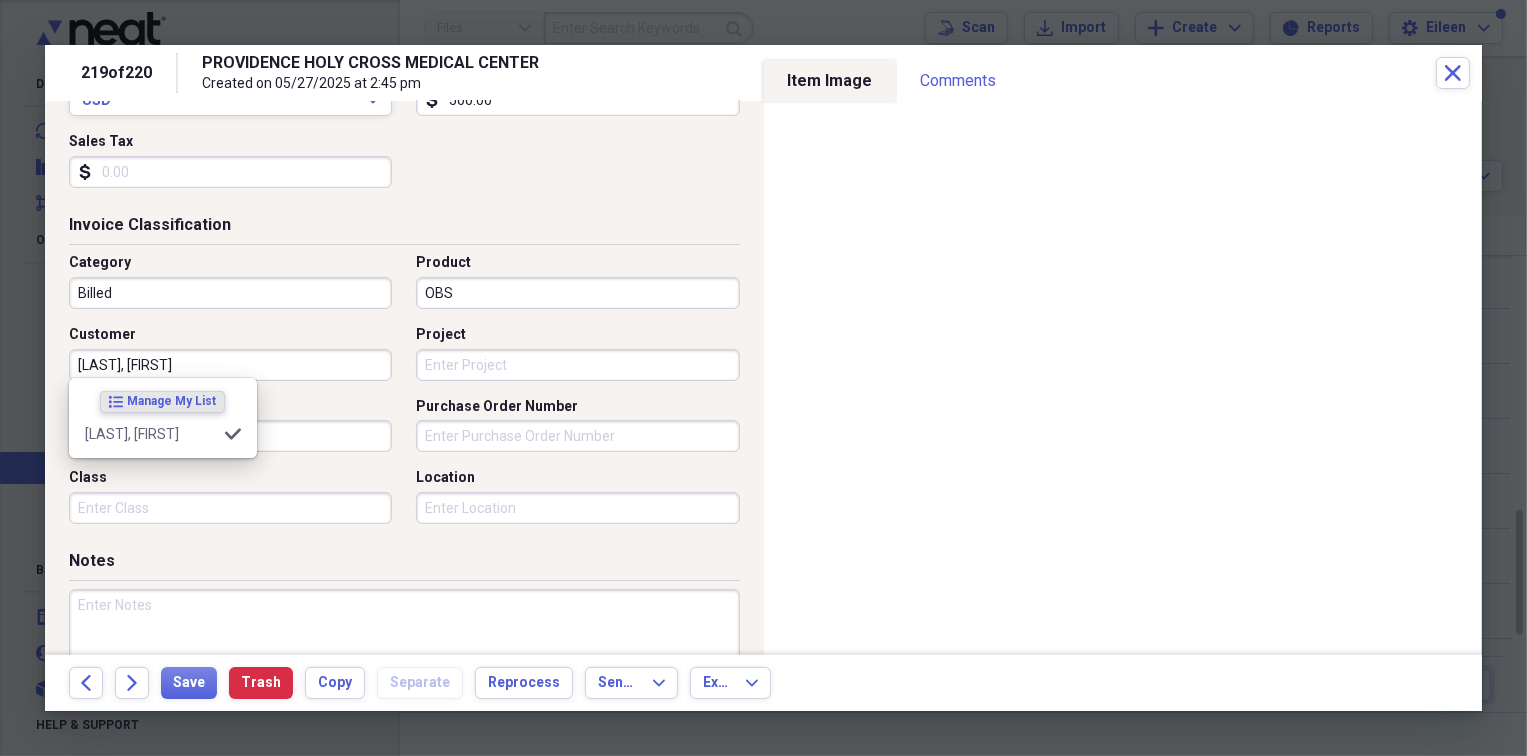 click on "[LAST], [FIRST]" at bounding box center [230, 365] 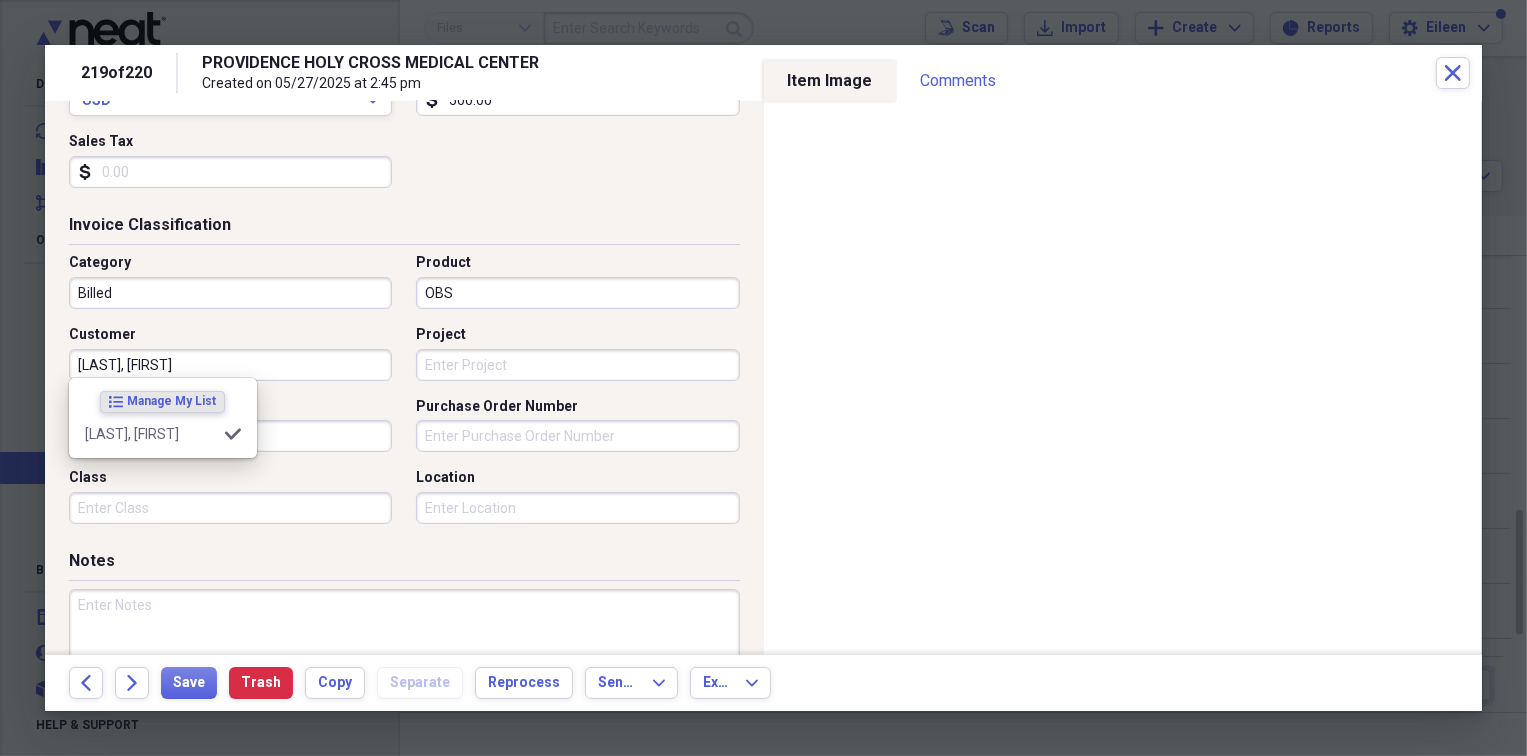type on "[LAST], [FIRST]" 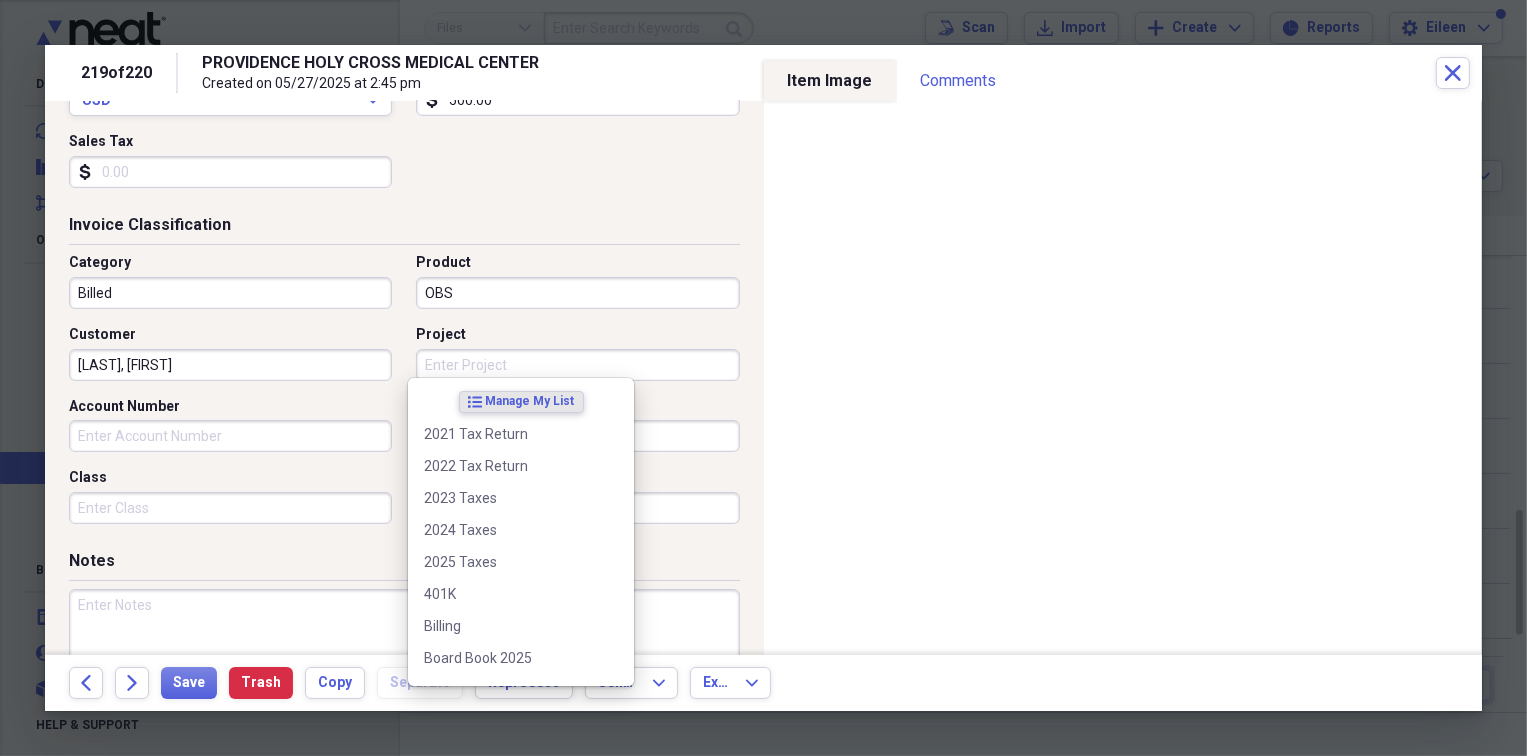 click on "Project" at bounding box center [577, 365] 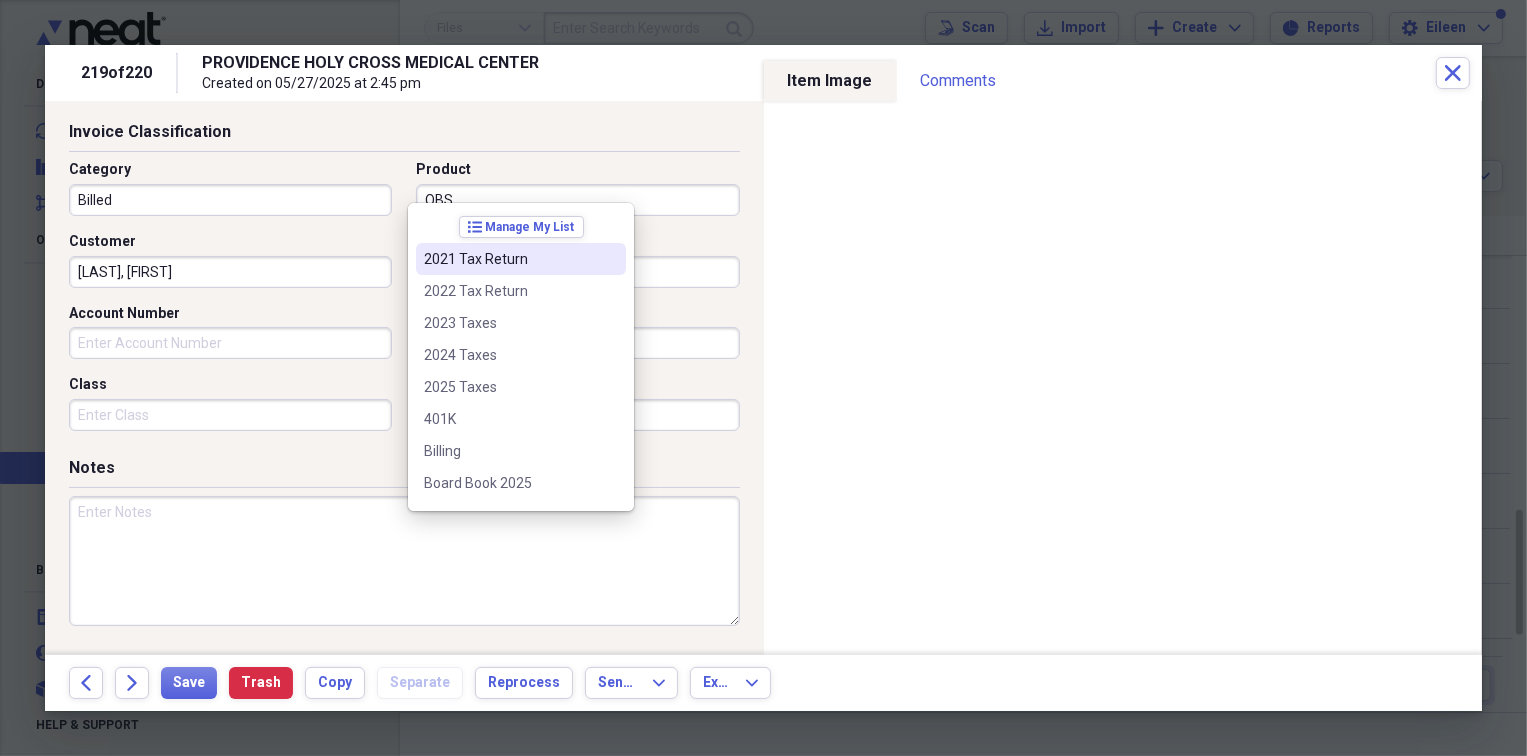 scroll, scrollTop: 600, scrollLeft: 0, axis: vertical 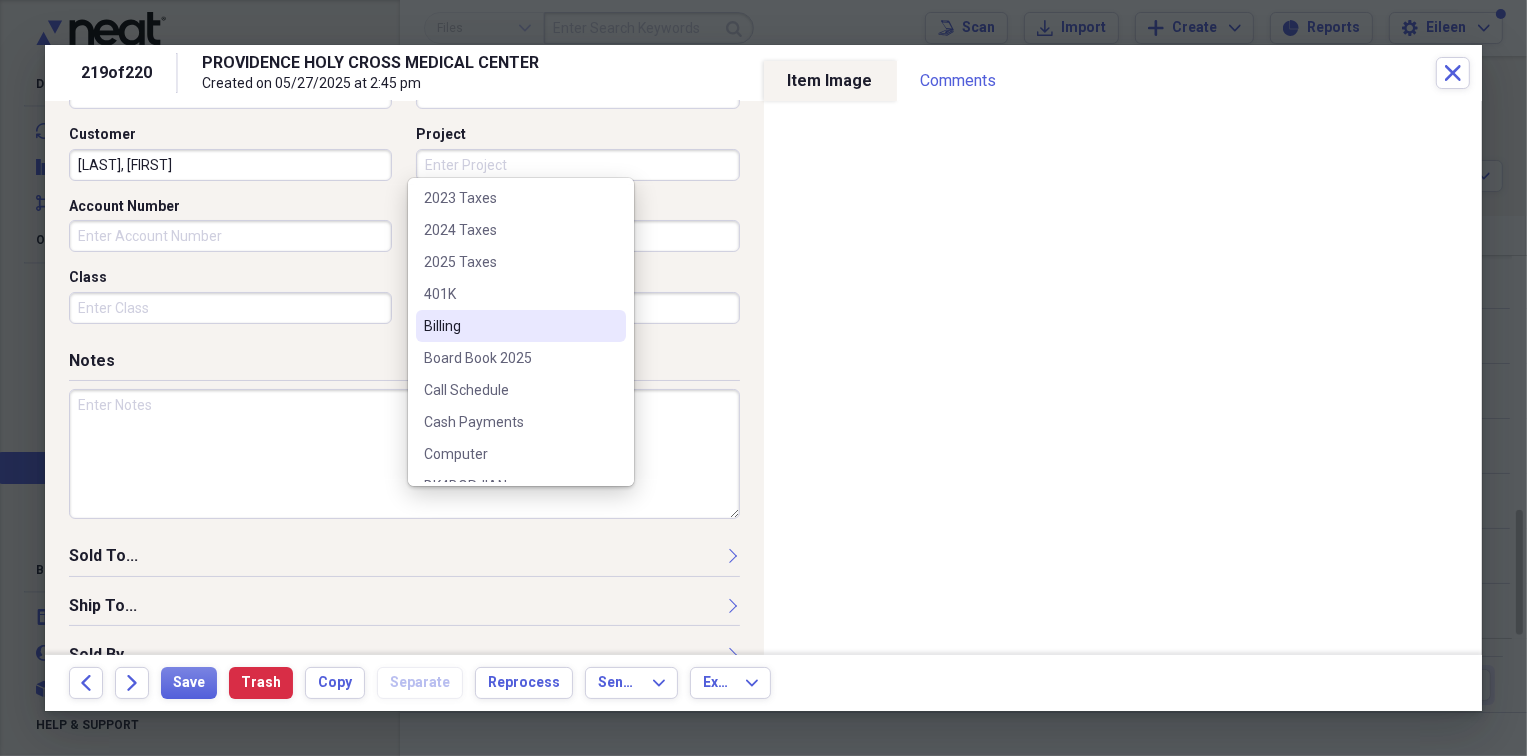 click on "Billing" at bounding box center [521, 326] 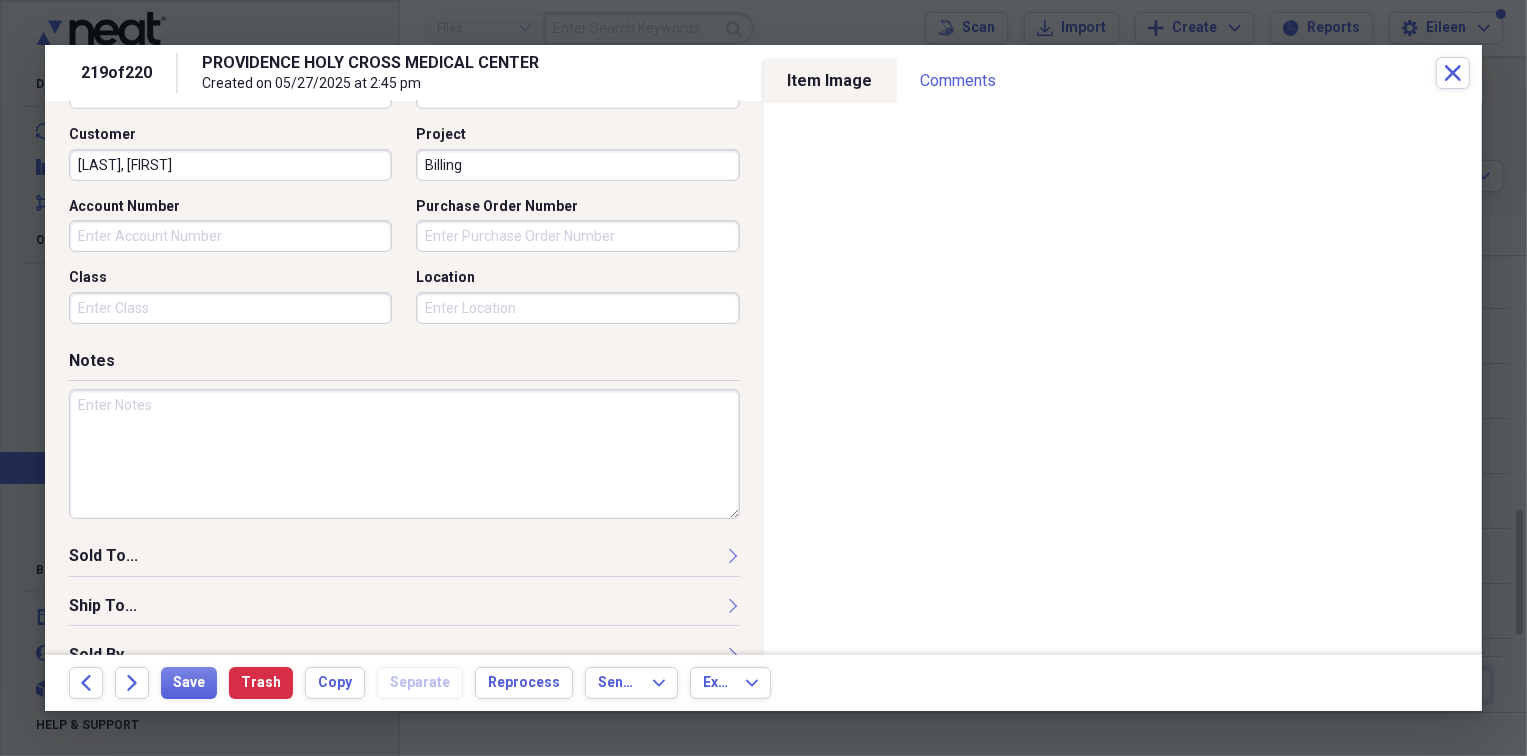 click on "Account Number" at bounding box center (230, 236) 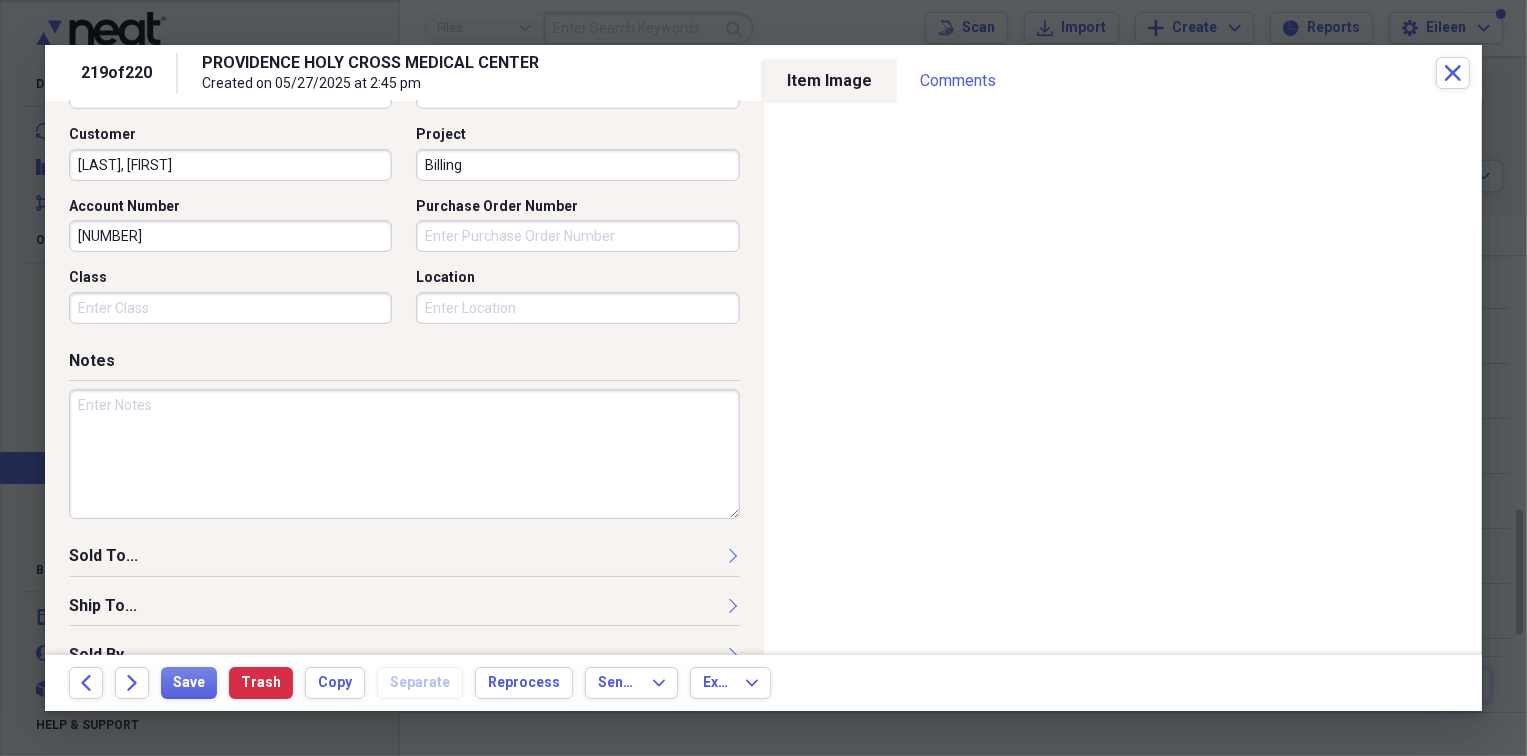 type on "[NUMBER]" 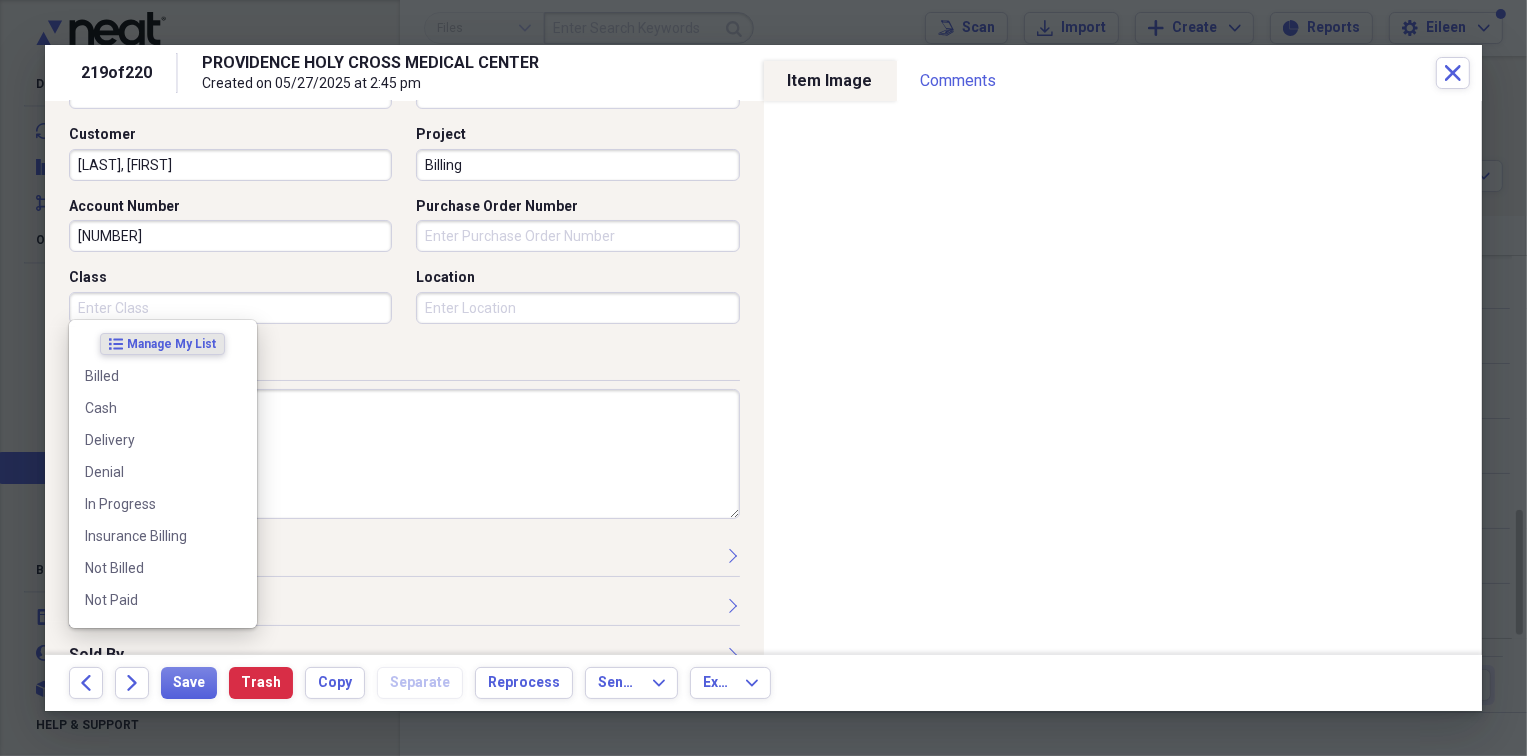 click on "Class" at bounding box center [230, 308] 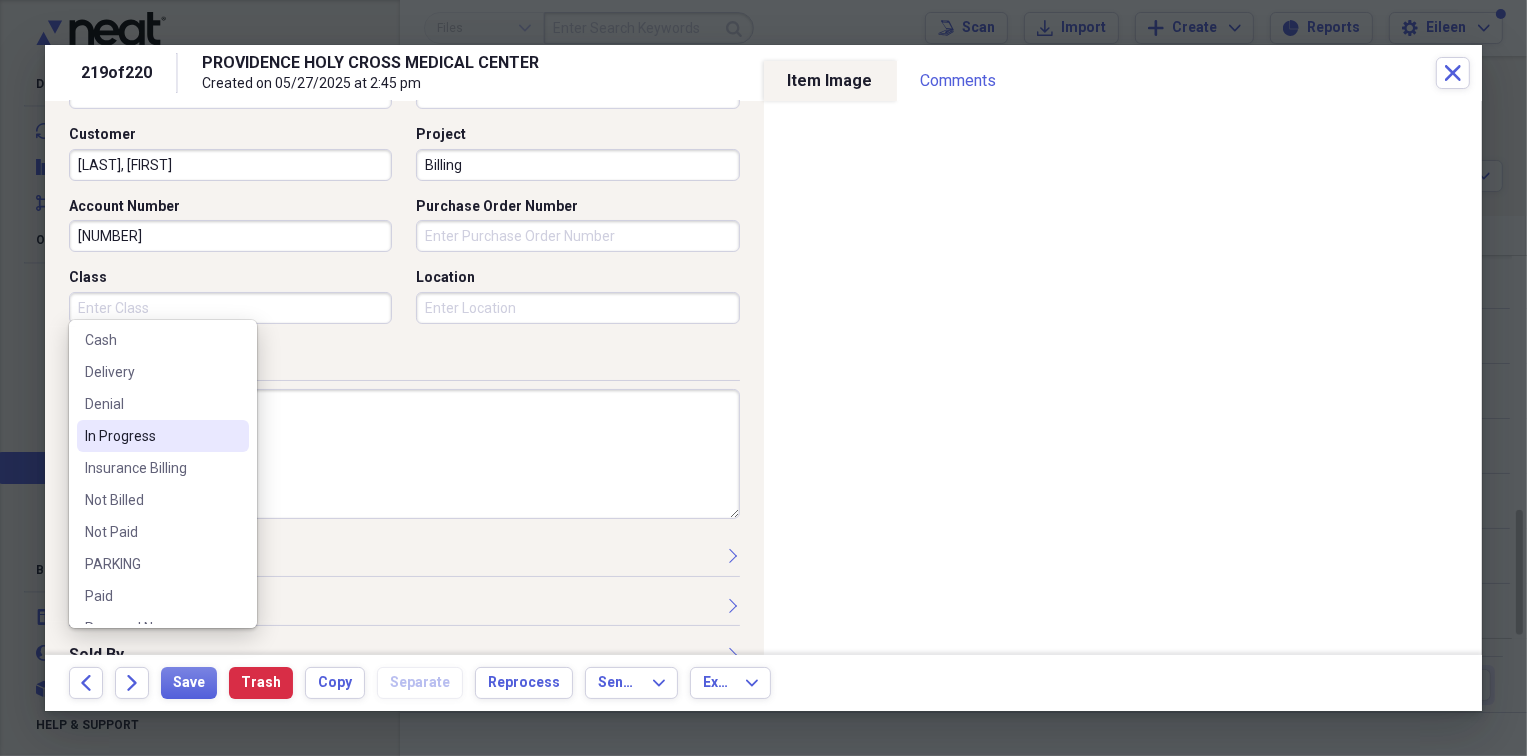 scroll, scrollTop: 100, scrollLeft: 0, axis: vertical 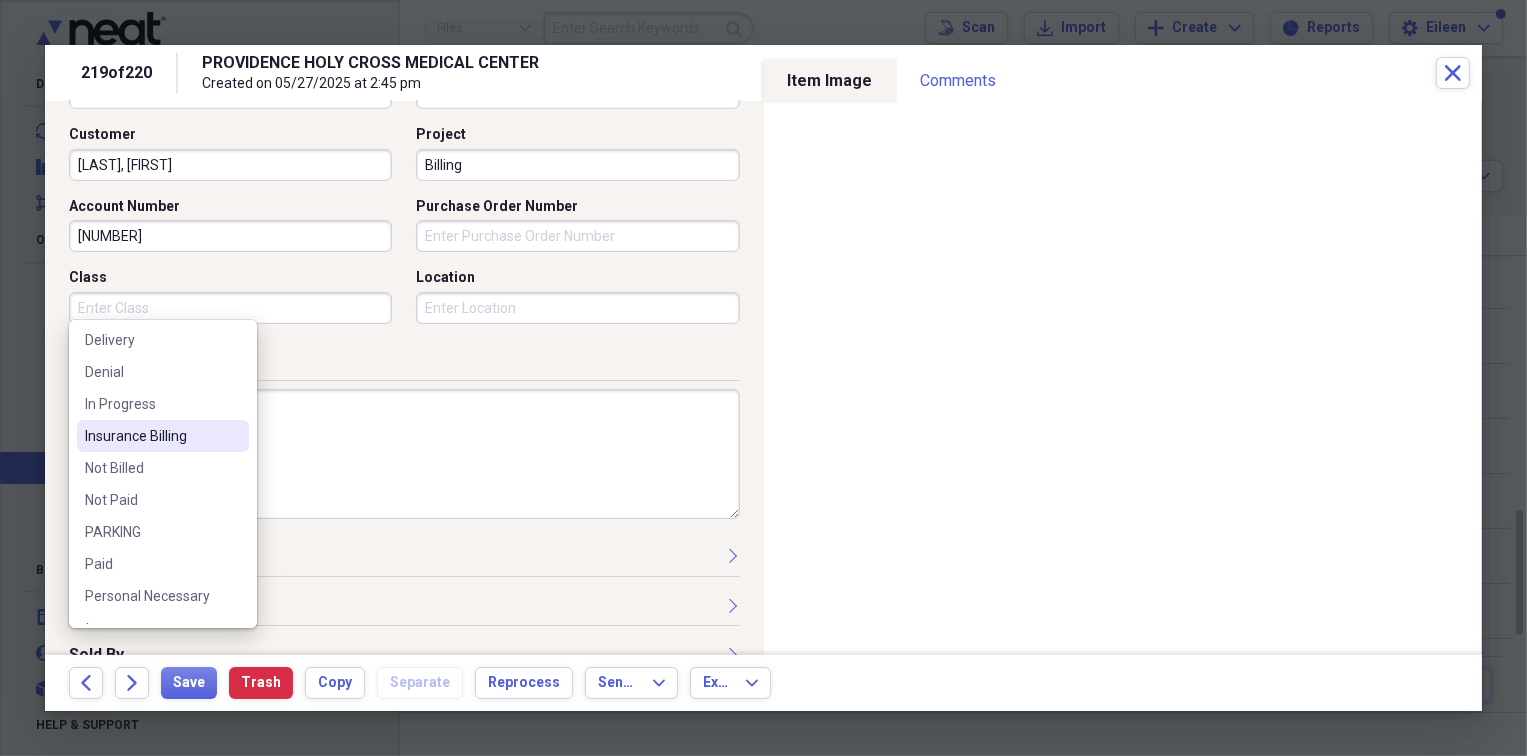 click on "Insurance Billing" at bounding box center [151, 436] 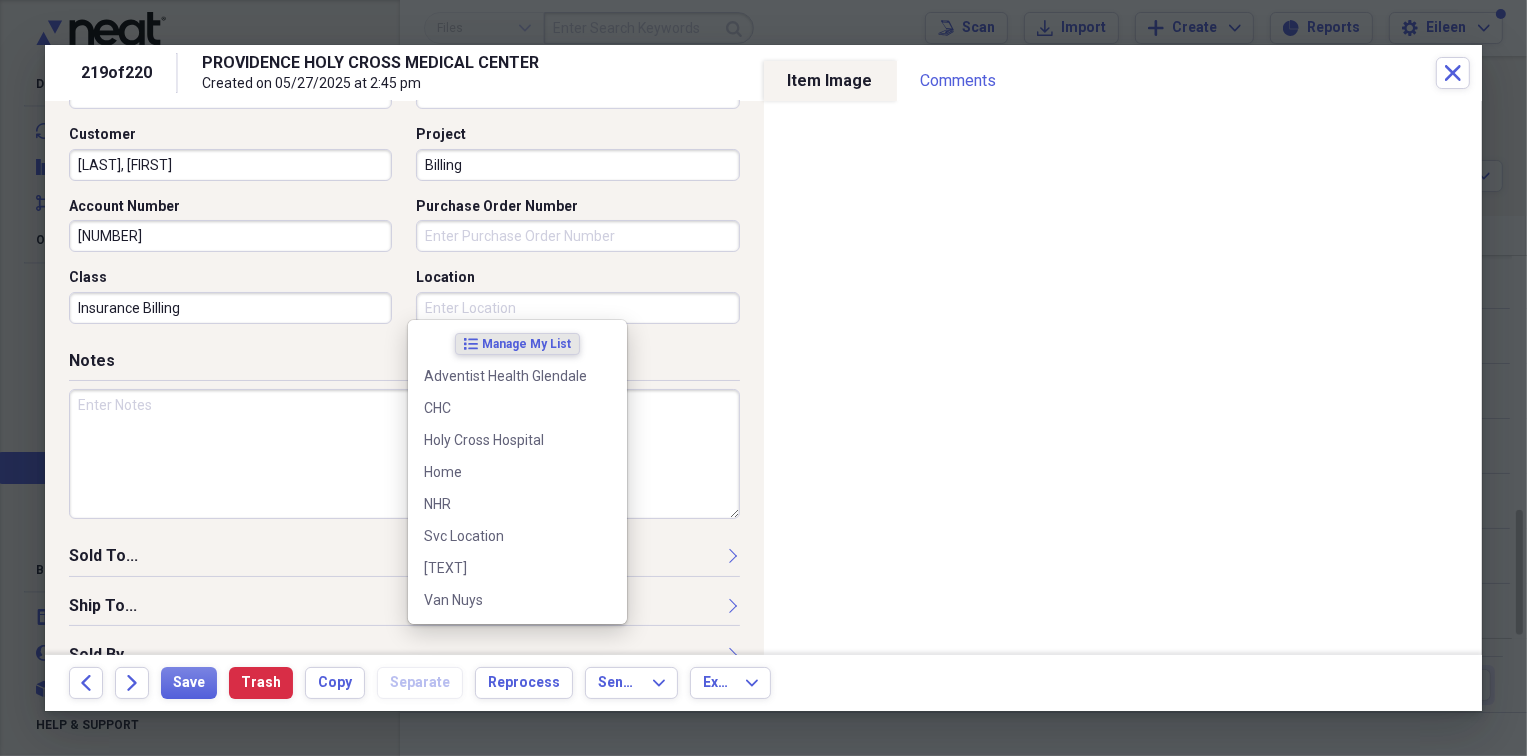 click on "Location" at bounding box center [577, 308] 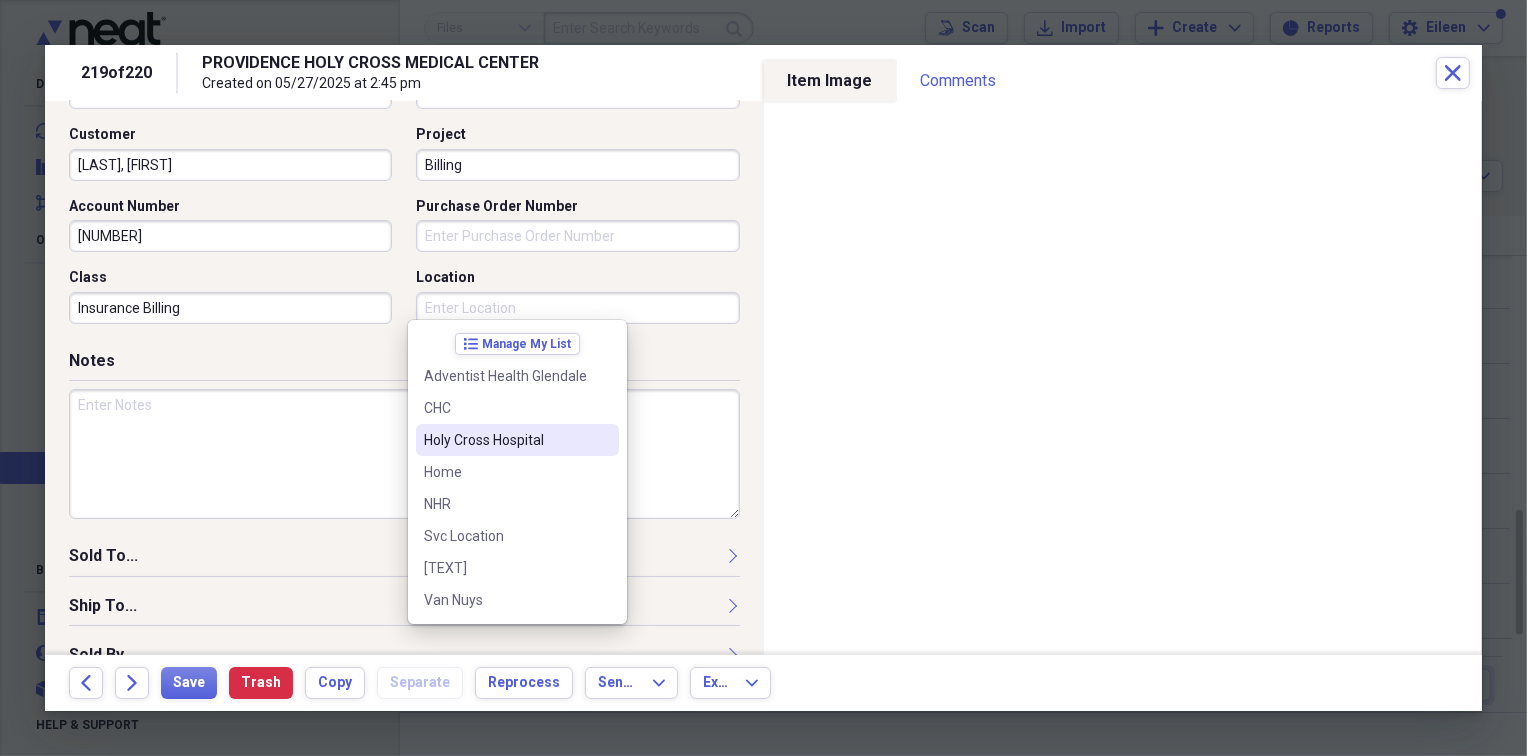 click on "Holy Cross Hospital" at bounding box center (505, 440) 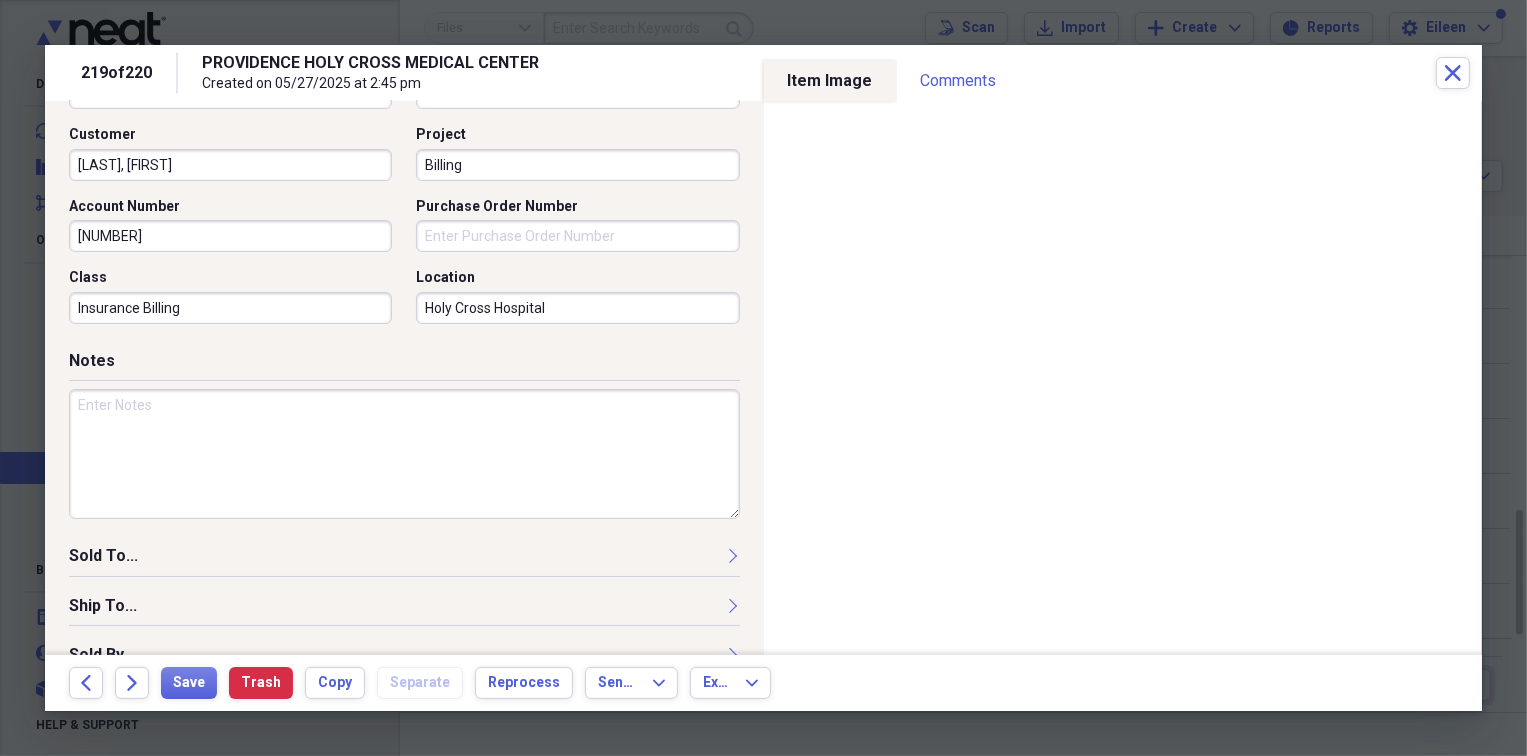 click on "Notes" at bounding box center (404, 365) 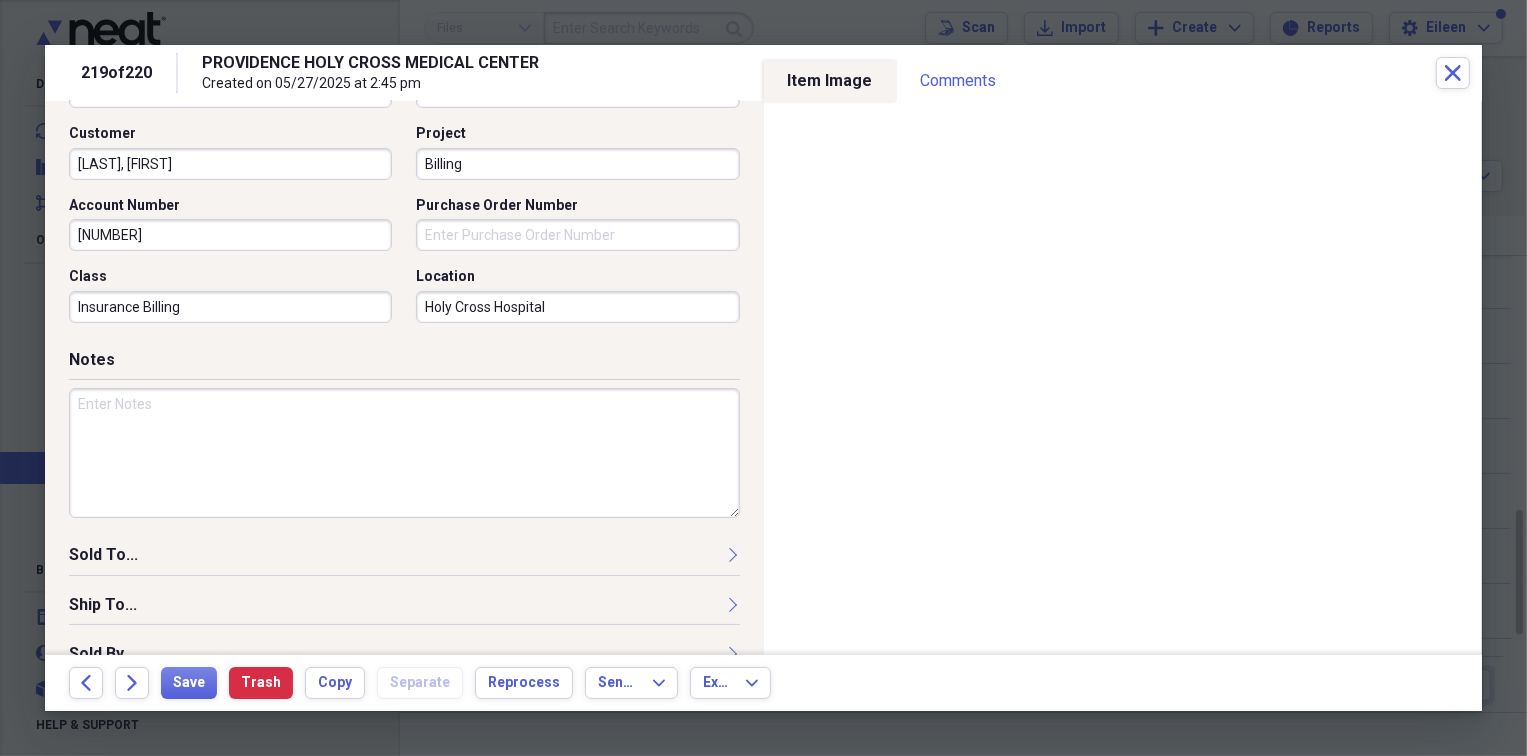 scroll, scrollTop: 631, scrollLeft: 0, axis: vertical 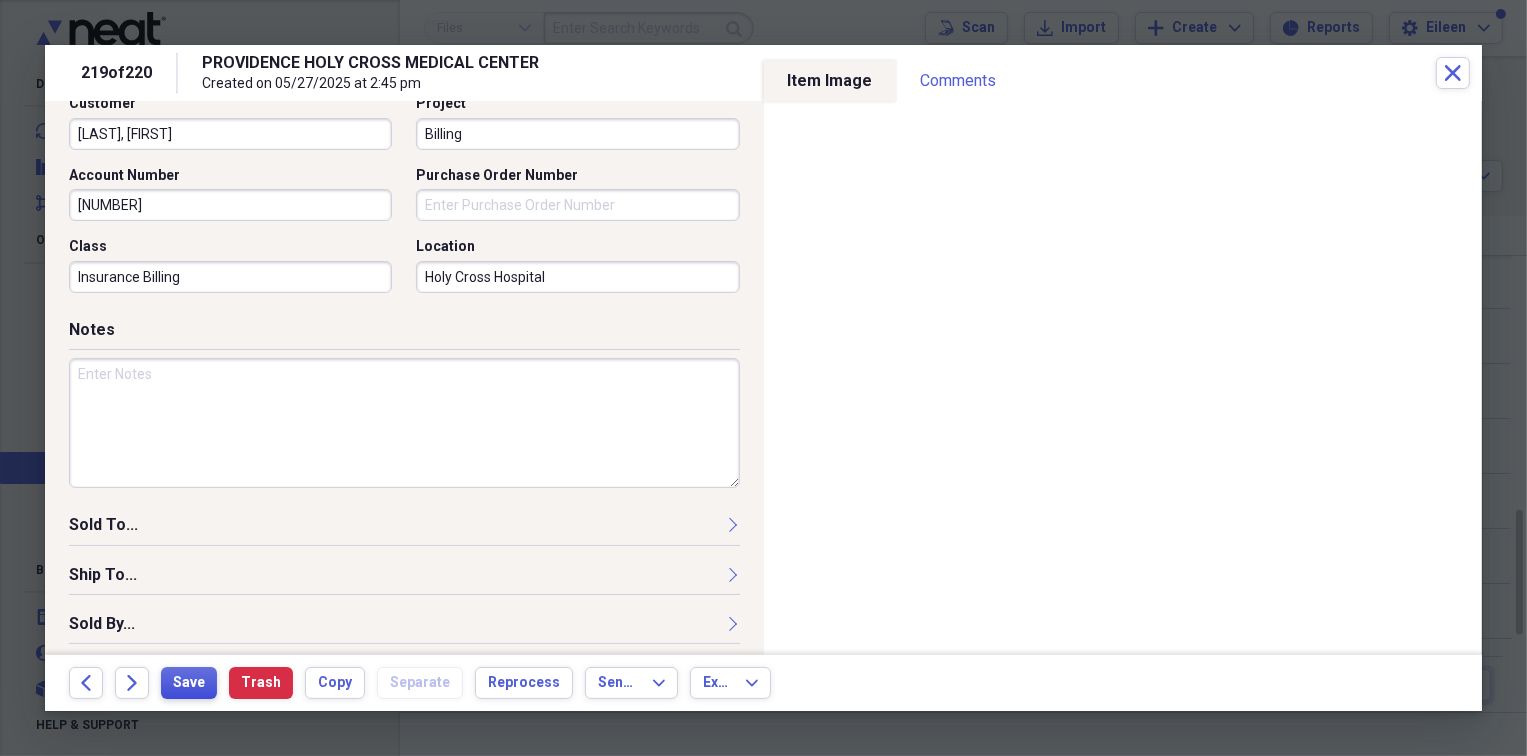 click on "Save" at bounding box center [189, 683] 